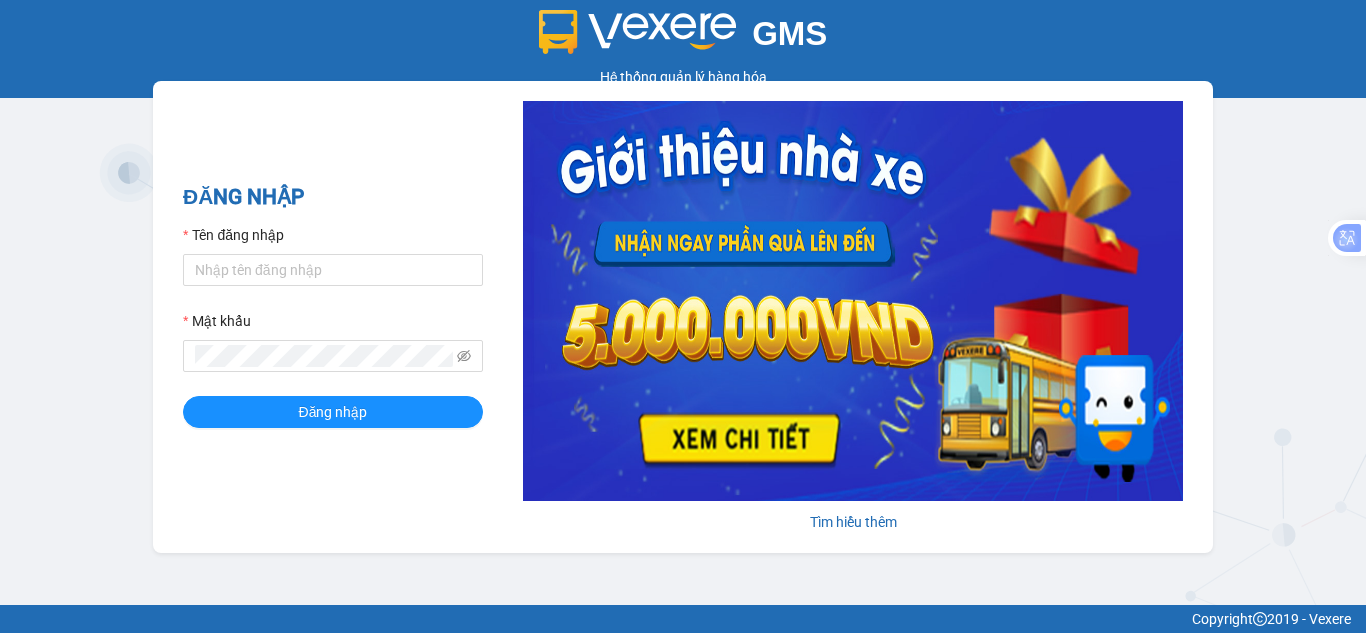 scroll, scrollTop: 0, scrollLeft: 0, axis: both 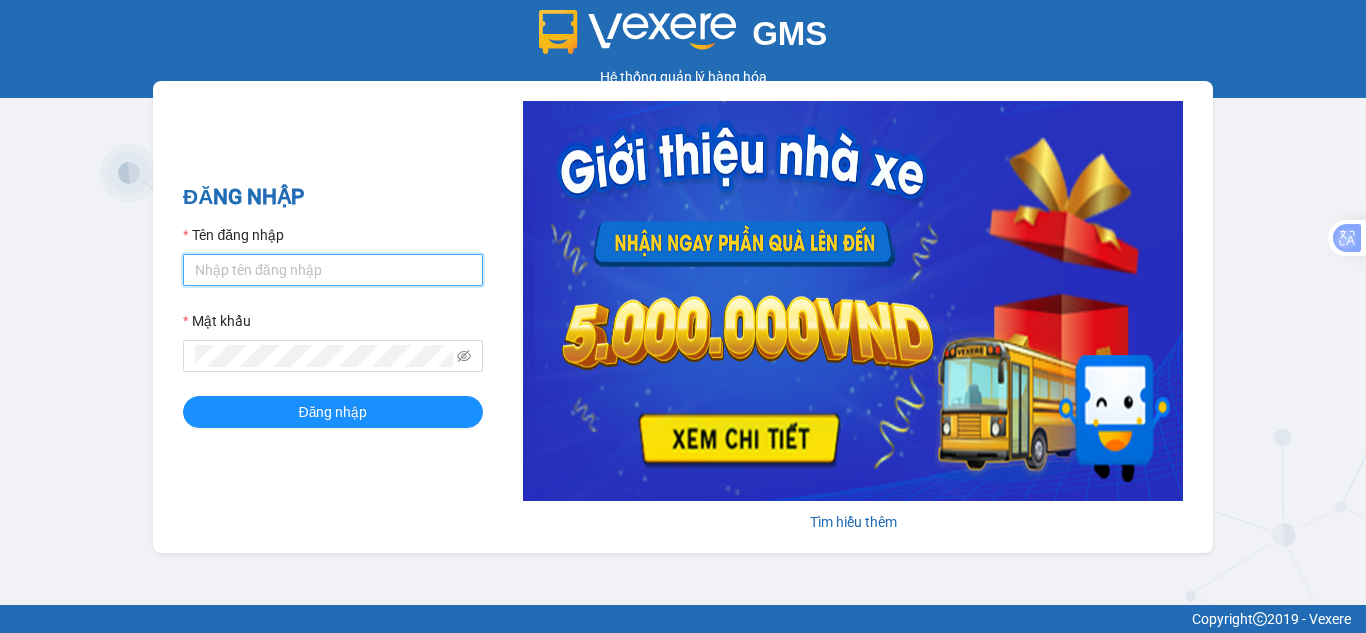 click on "Tên đăng nhập" at bounding box center (333, 270) 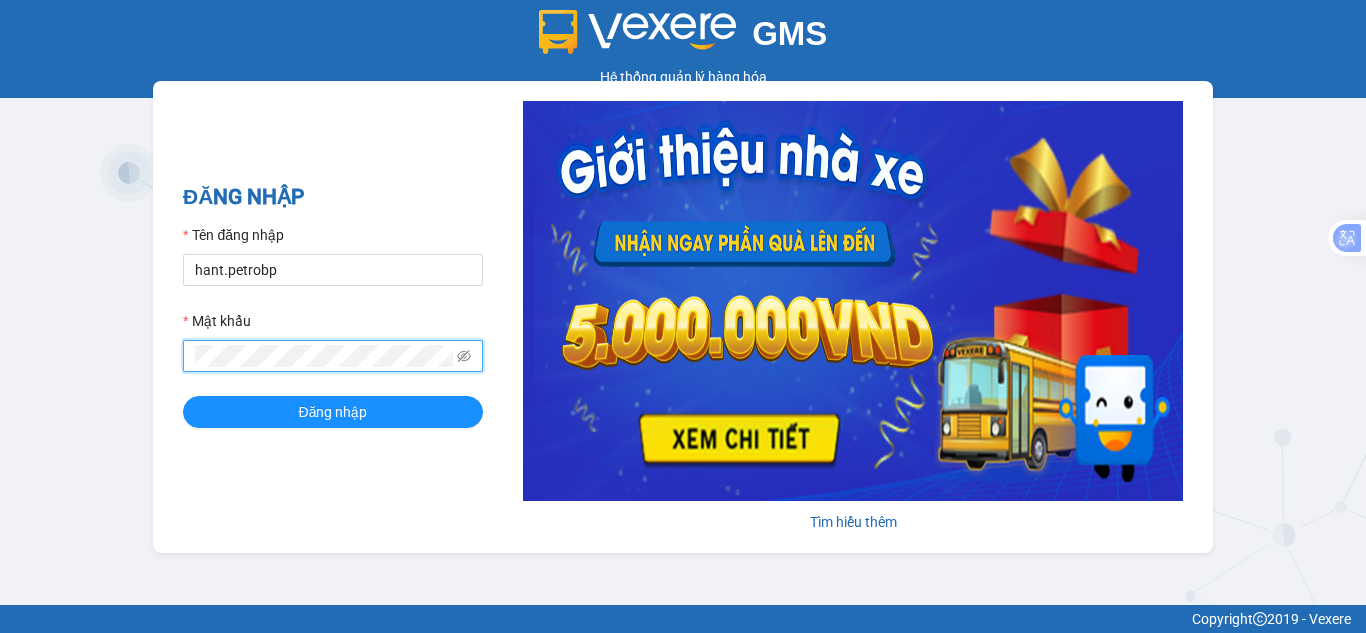 click on "Đăng nhập" at bounding box center [333, 412] 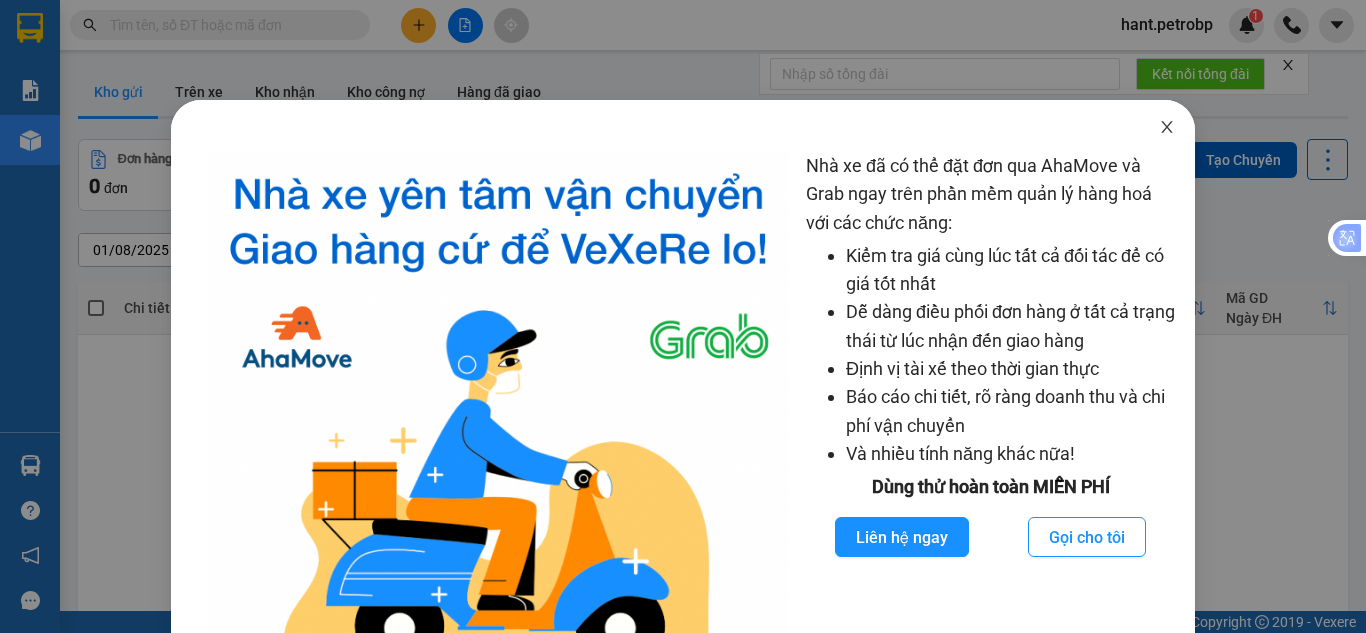 click 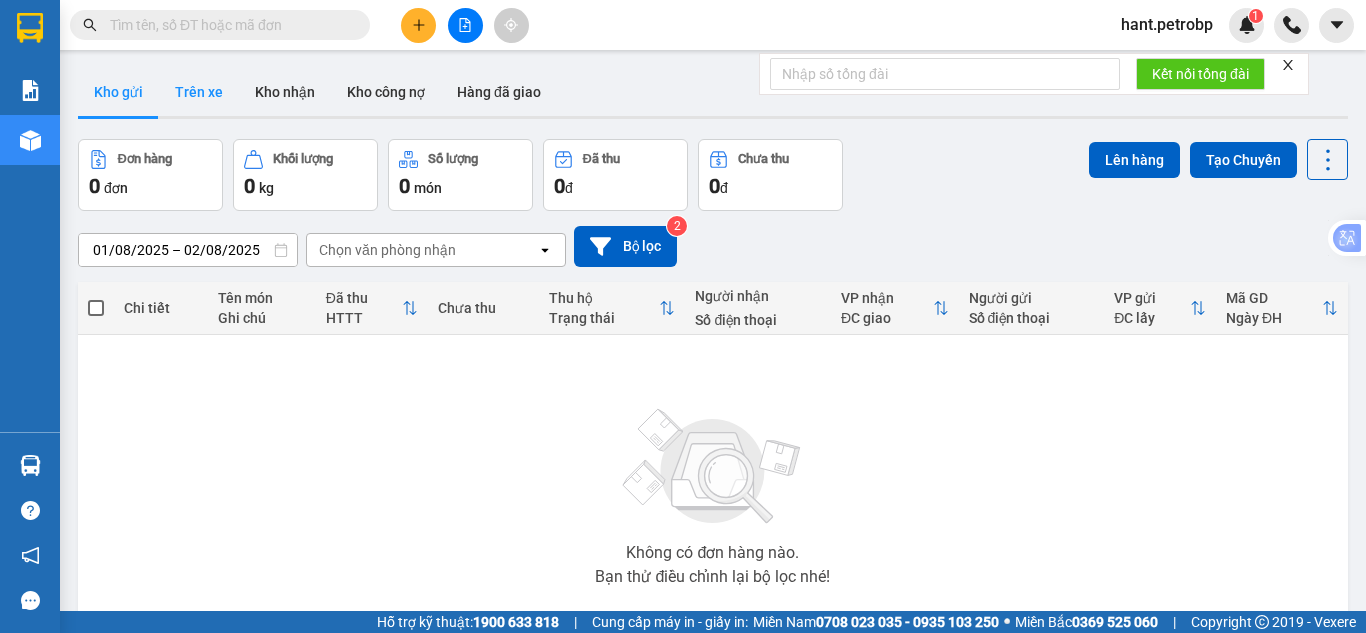 click on "Trên xe" at bounding box center [199, 92] 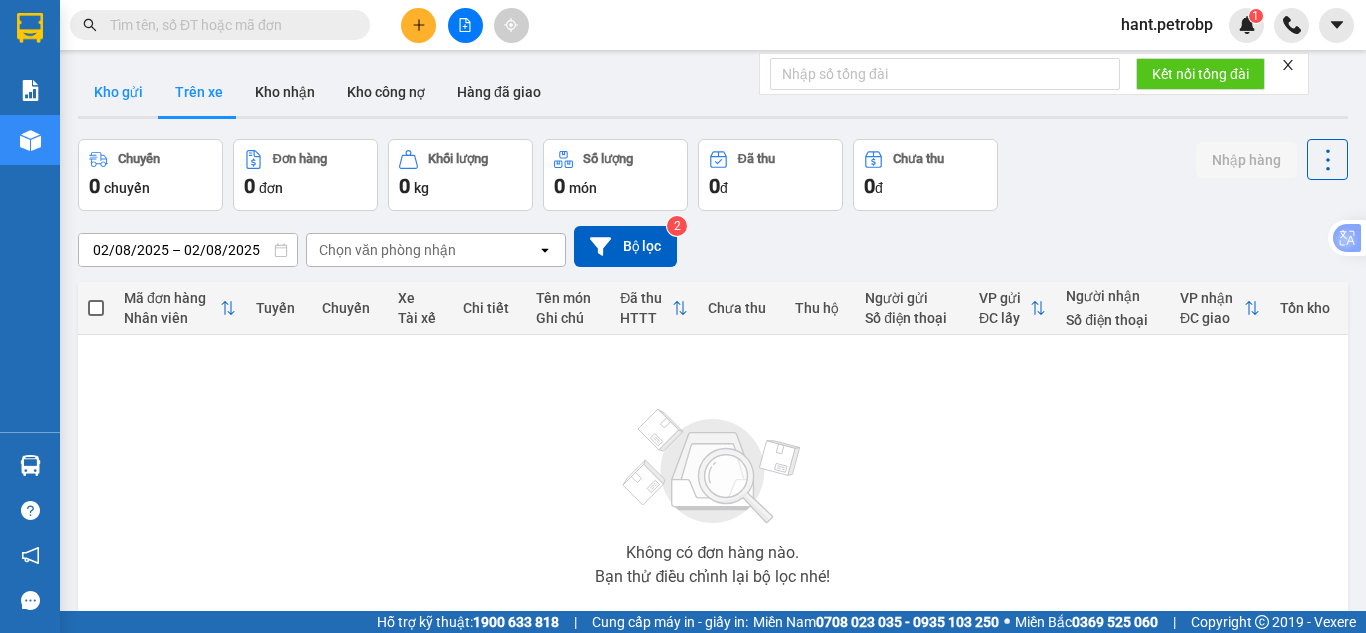 click on "Kho gửi" at bounding box center (118, 92) 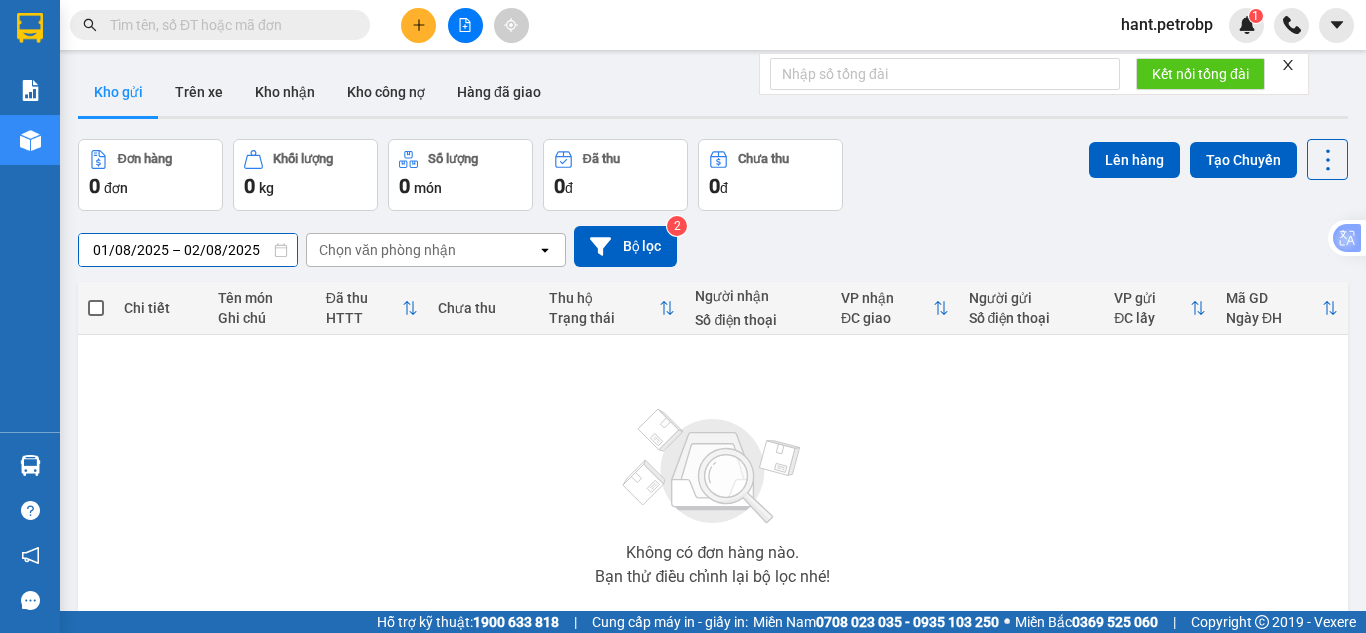 click on "01/08/2025 – 02/08/2025" at bounding box center (188, 250) 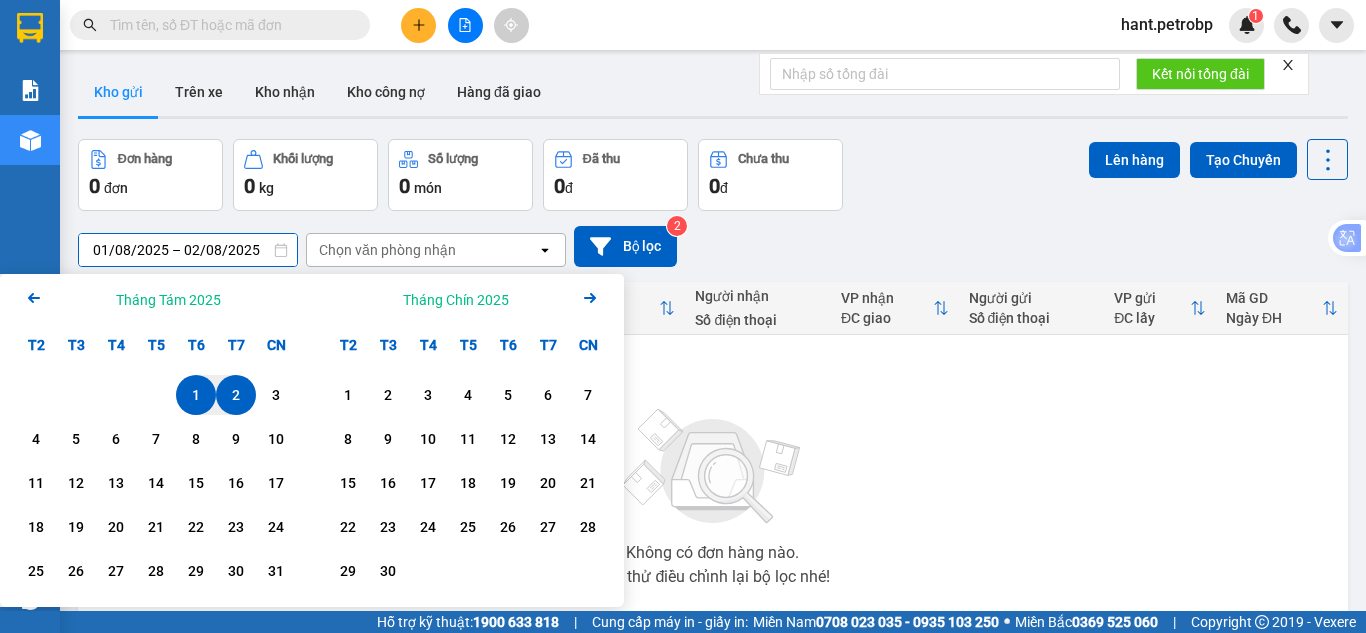 drag, startPoint x: 981, startPoint y: 148, endPoint x: 851, endPoint y: 120, distance: 132.9812 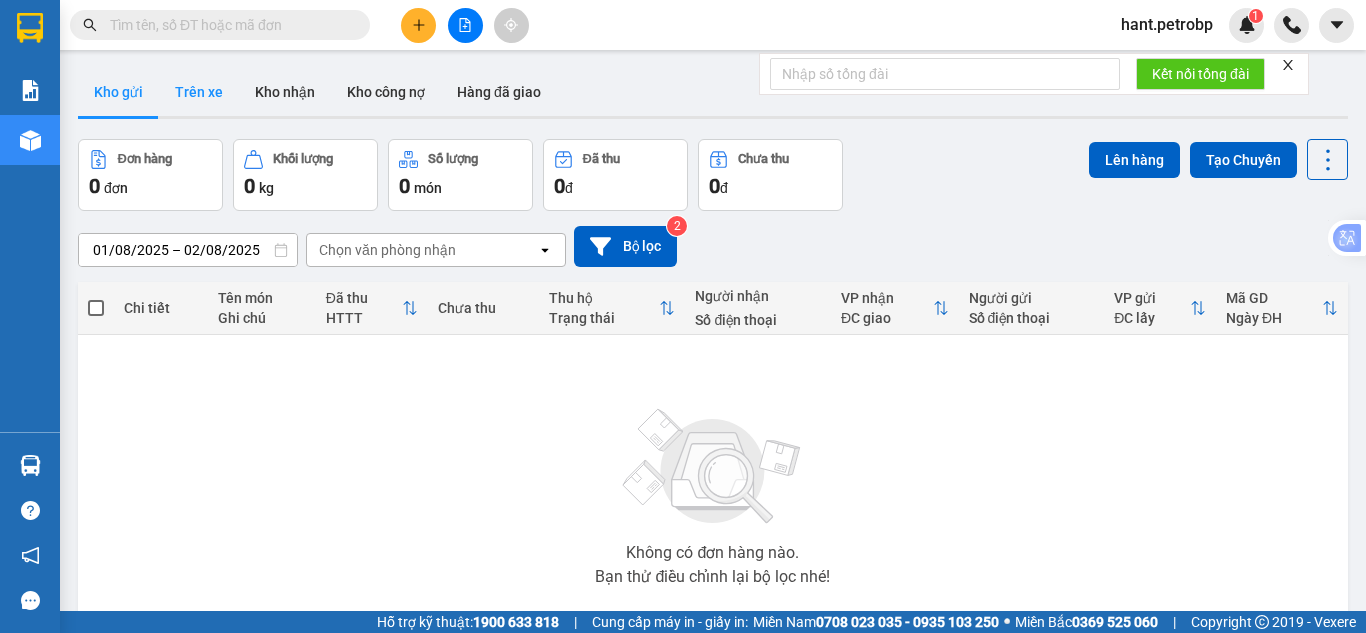 click on "Trên xe" at bounding box center [199, 92] 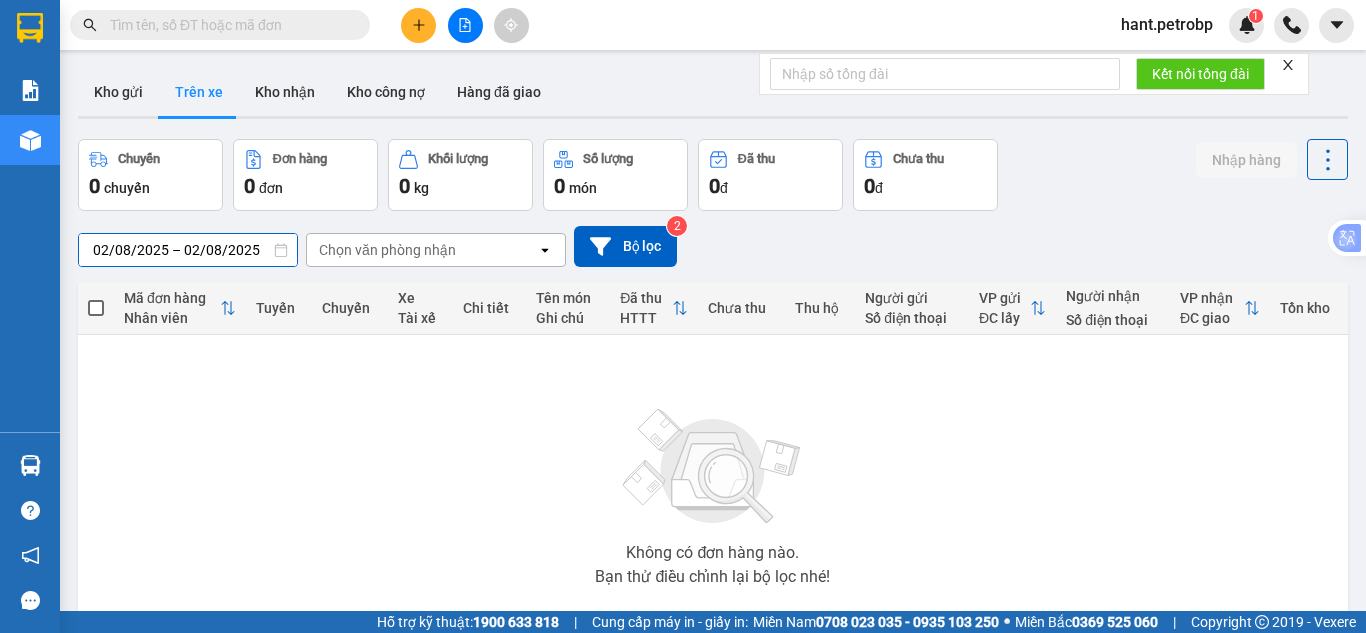 click on "02/08/2025 – 02/08/2025" at bounding box center [188, 250] 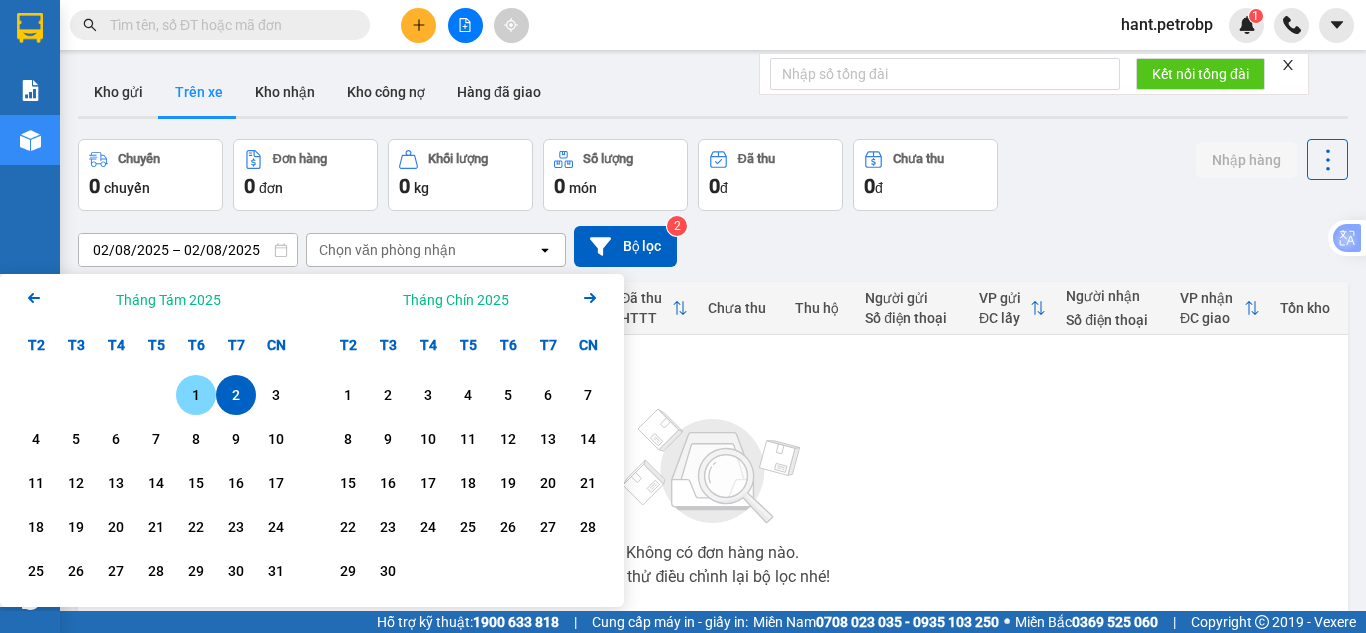 click on "1" at bounding box center (196, 395) 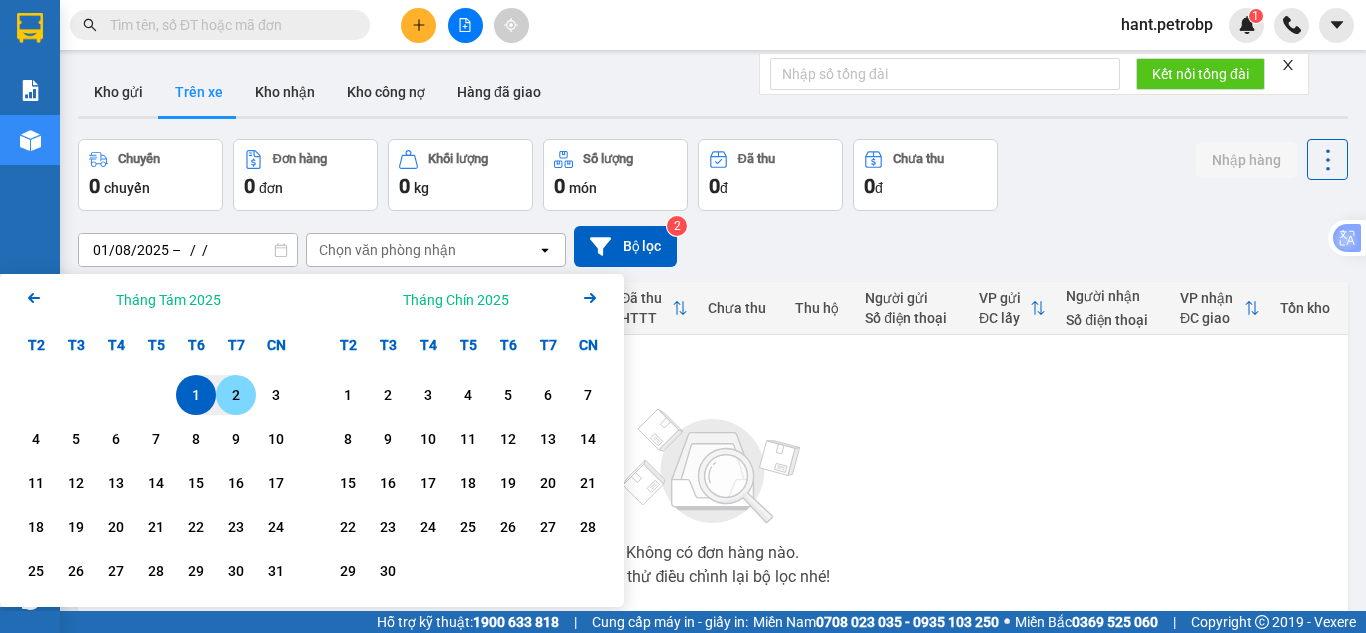 click on "2" at bounding box center [236, 395] 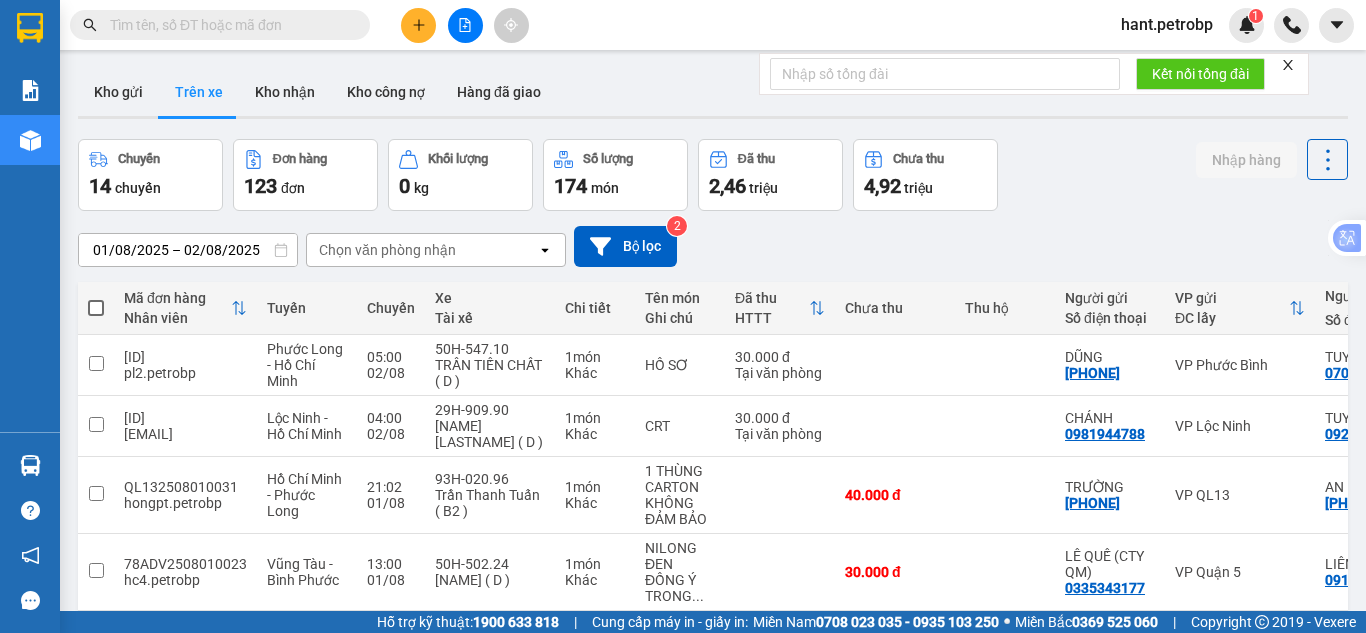 click on "Chọn văn phòng nhận" at bounding box center [387, 250] 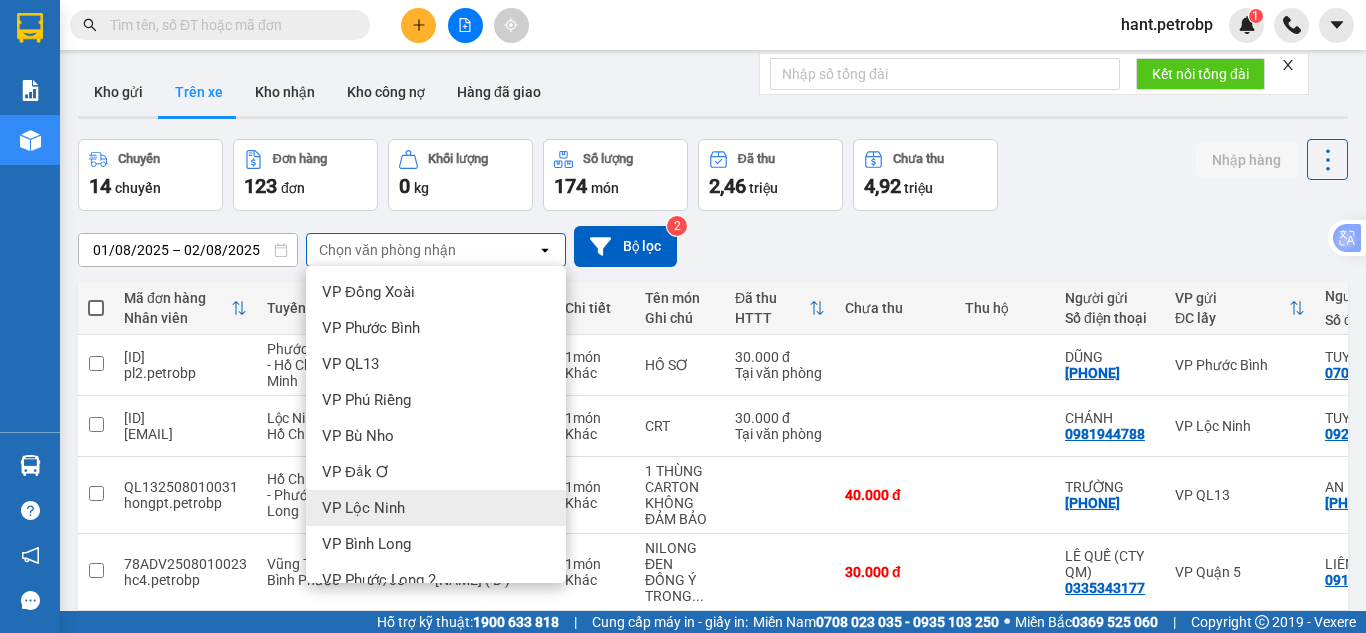 click on "VP Lộc Ninh" at bounding box center (436, 508) 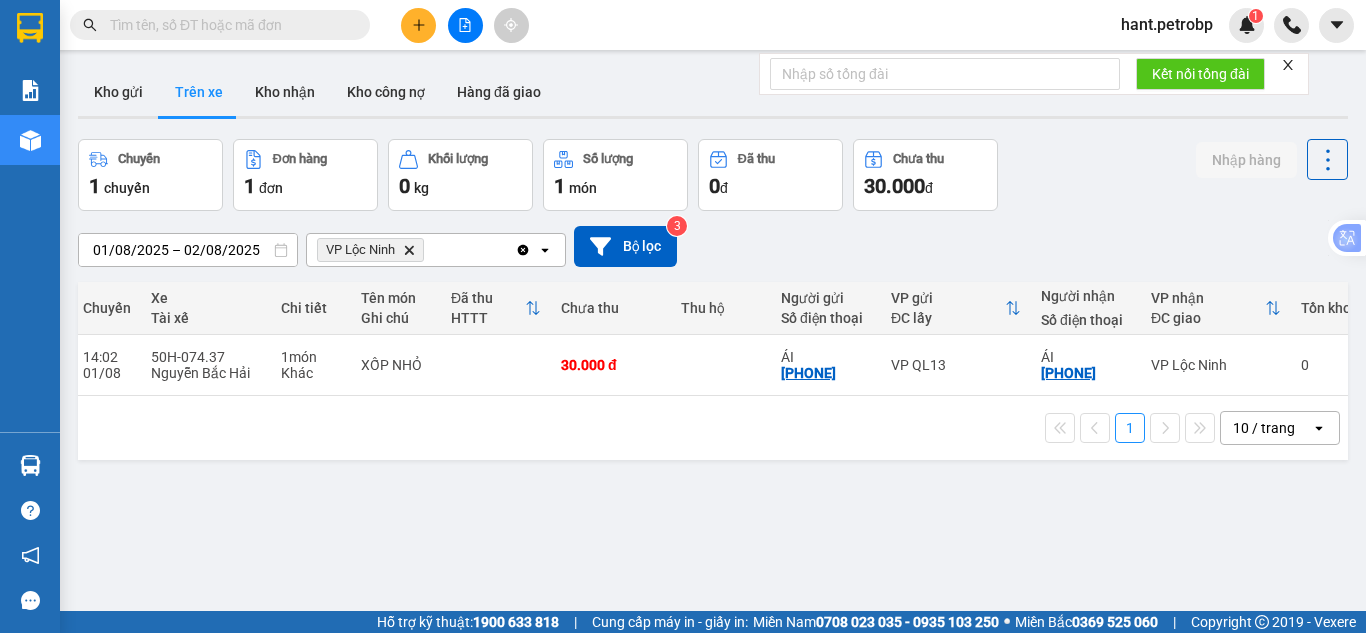 scroll, scrollTop: 0, scrollLeft: 279, axis: horizontal 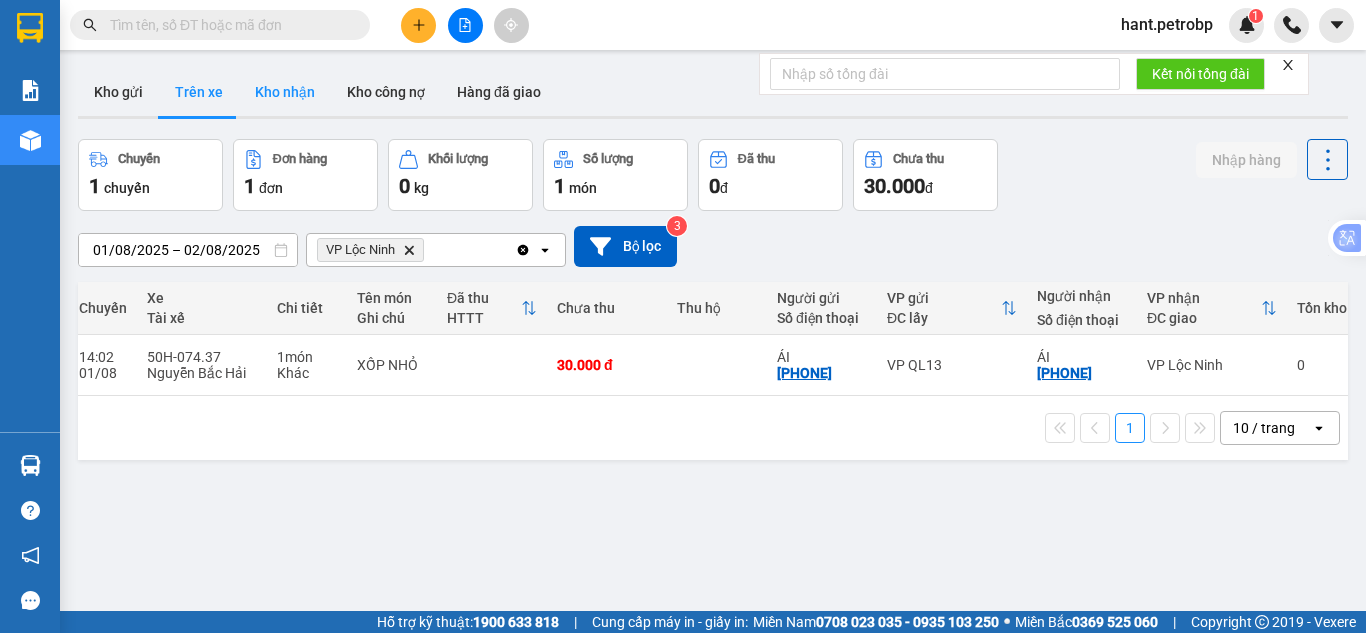 click on "Kho nhận" at bounding box center [285, 92] 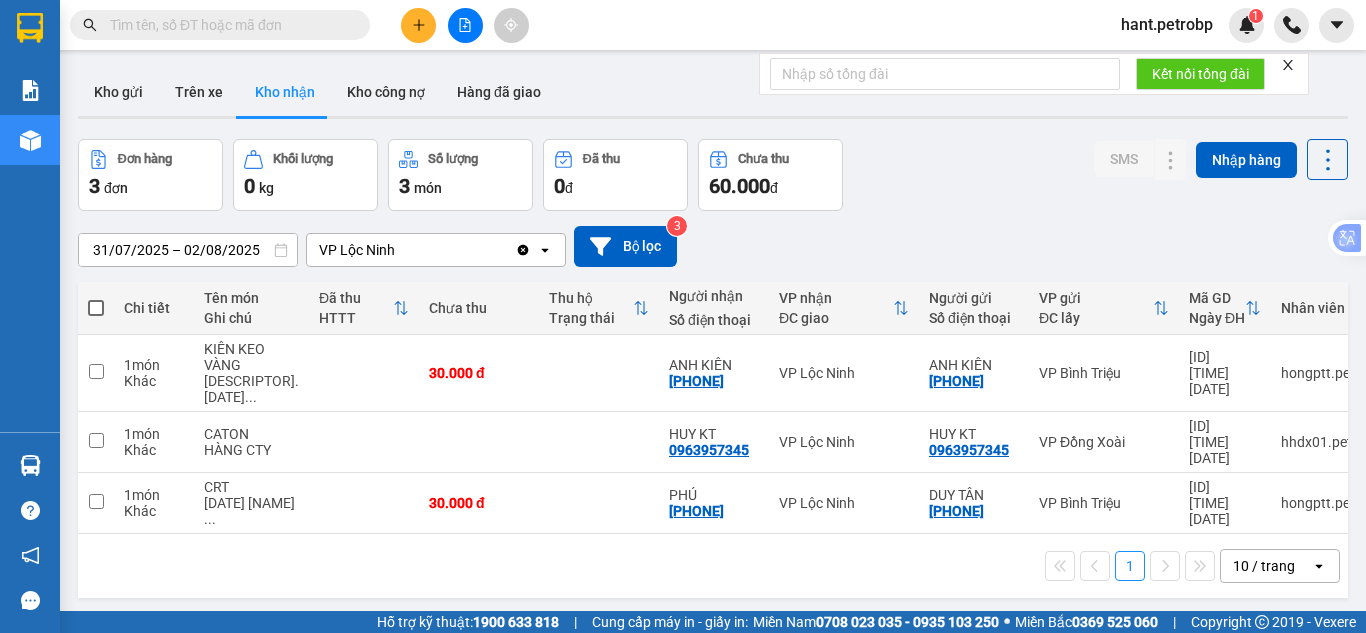 click at bounding box center [228, 25] 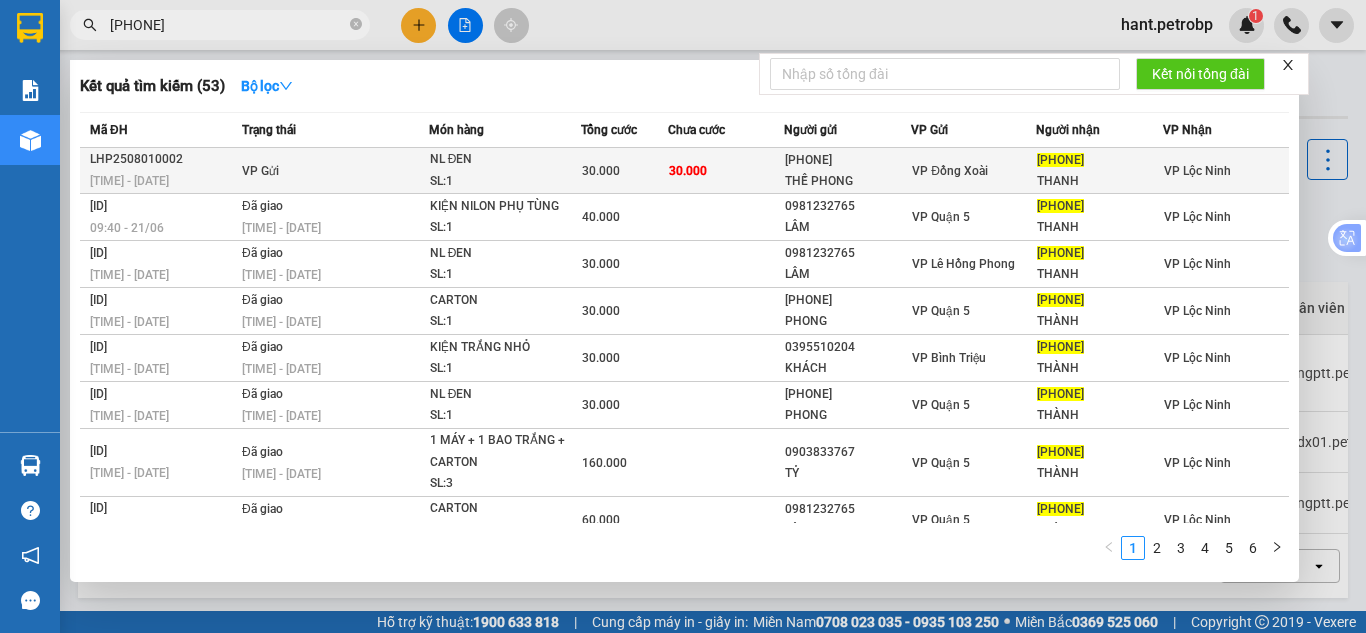 type on "[PHONE]" 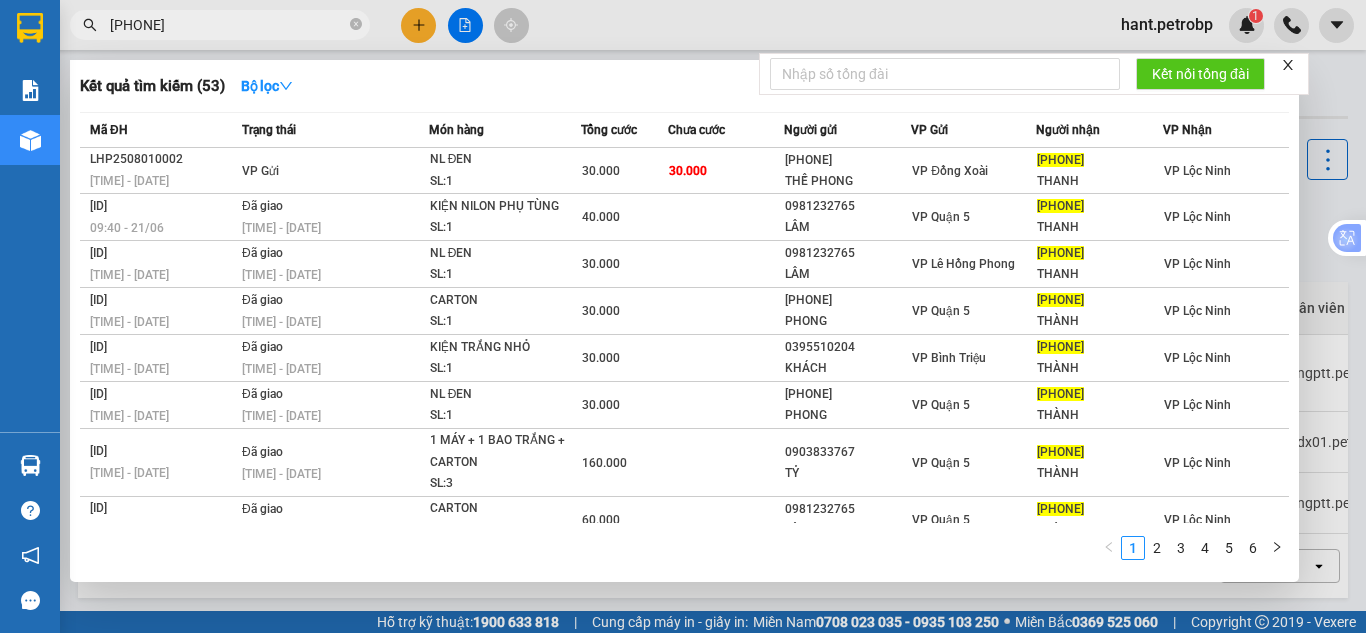 click at bounding box center (683, 316) 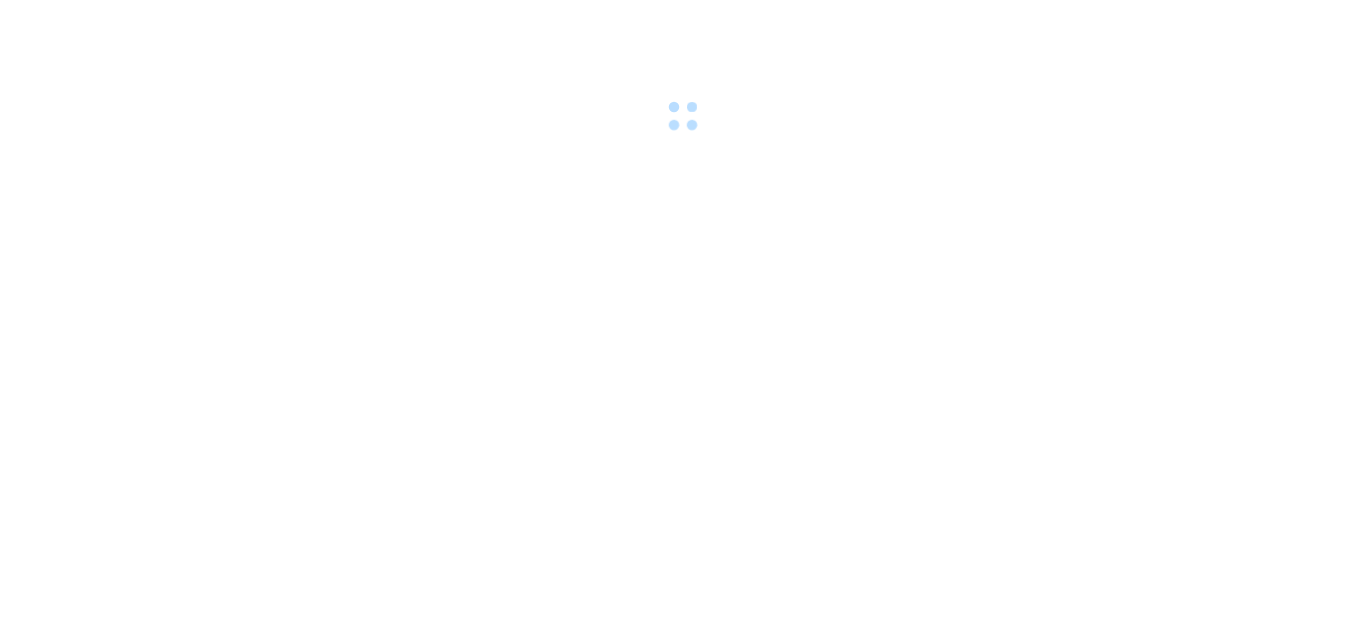scroll, scrollTop: 0, scrollLeft: 0, axis: both 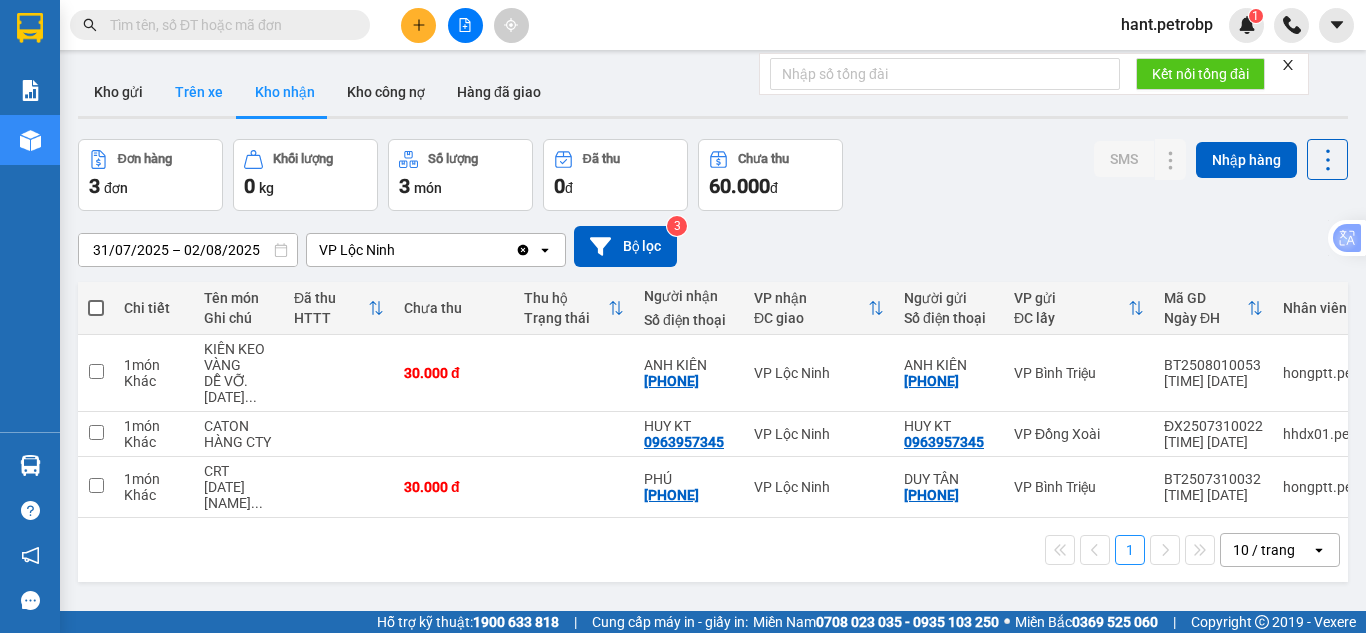 click on "Trên xe" at bounding box center [199, 92] 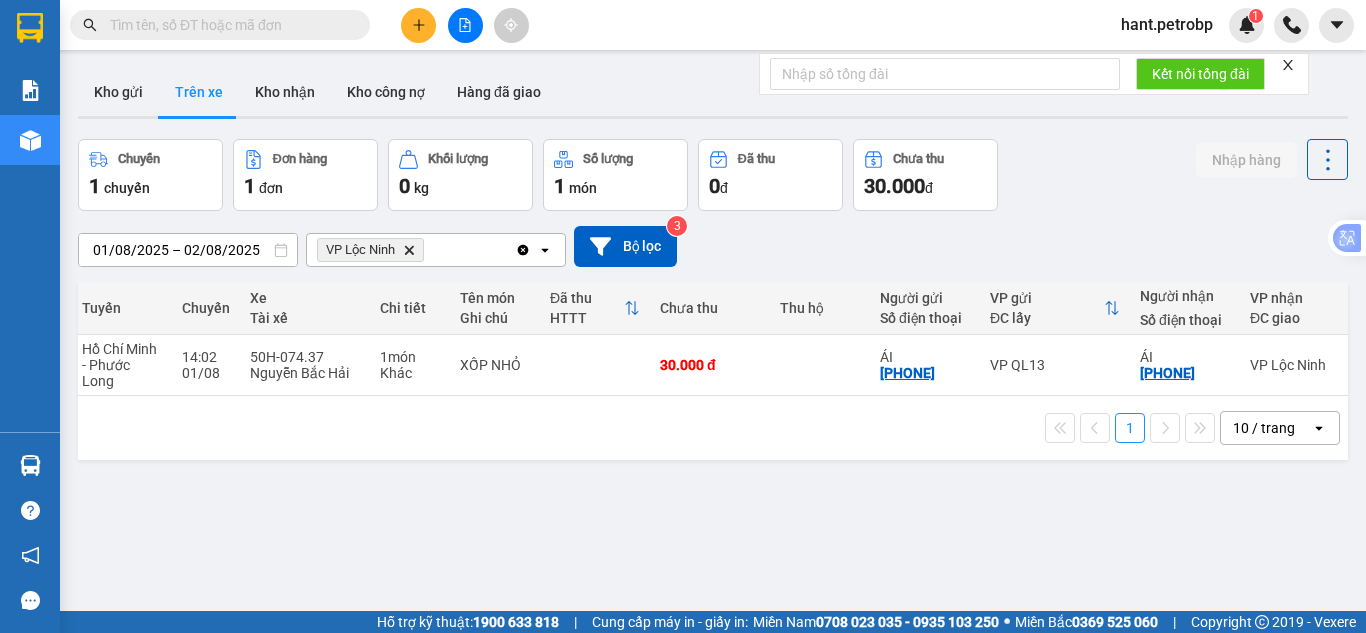 scroll, scrollTop: 0, scrollLeft: 31, axis: horizontal 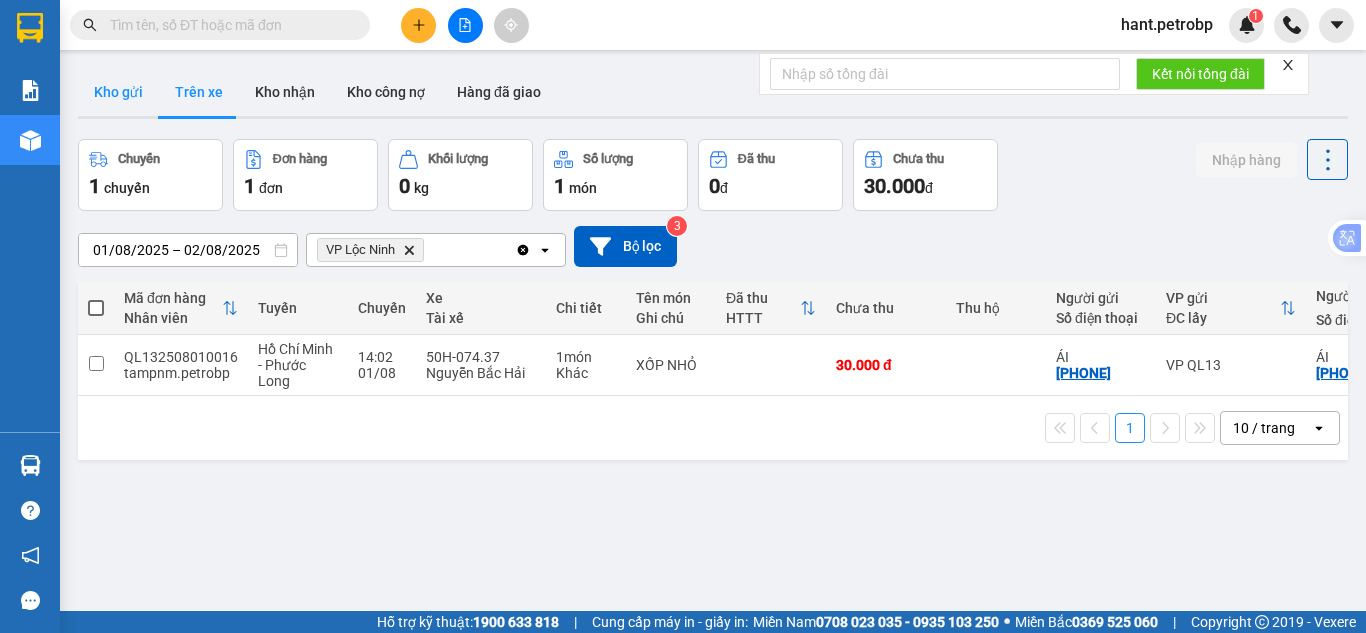 click on "Kho gửi" at bounding box center (118, 92) 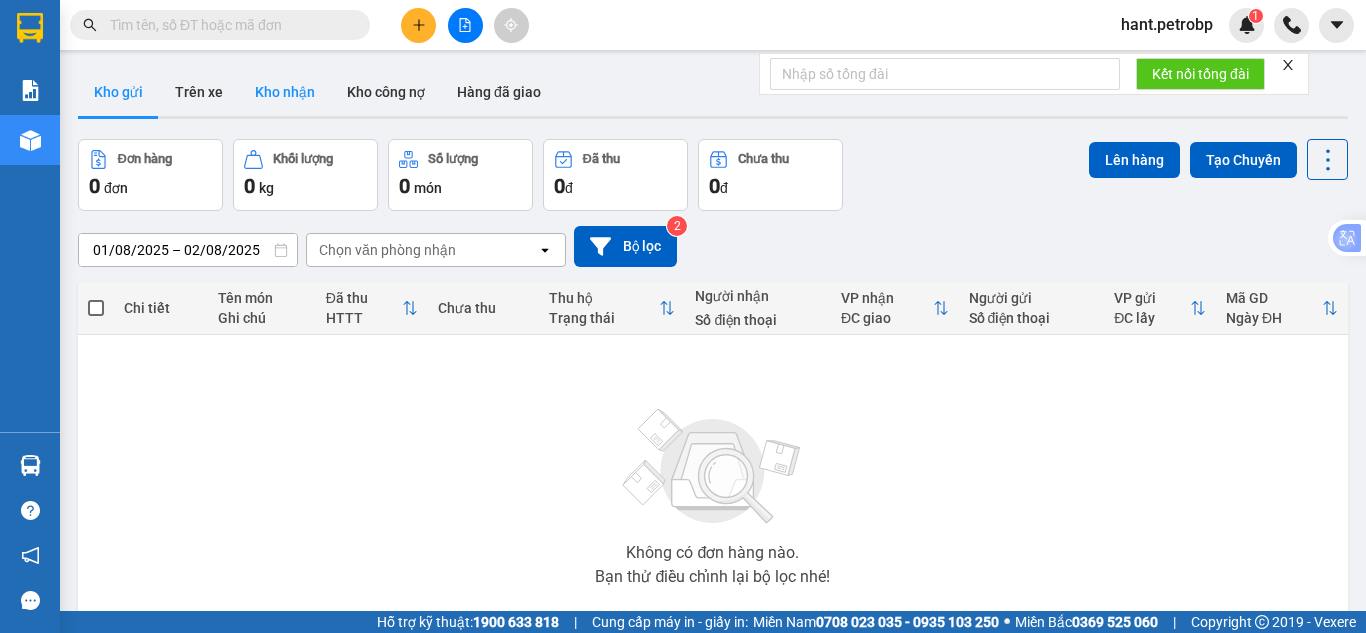 click on "Kho nhận" at bounding box center (285, 92) 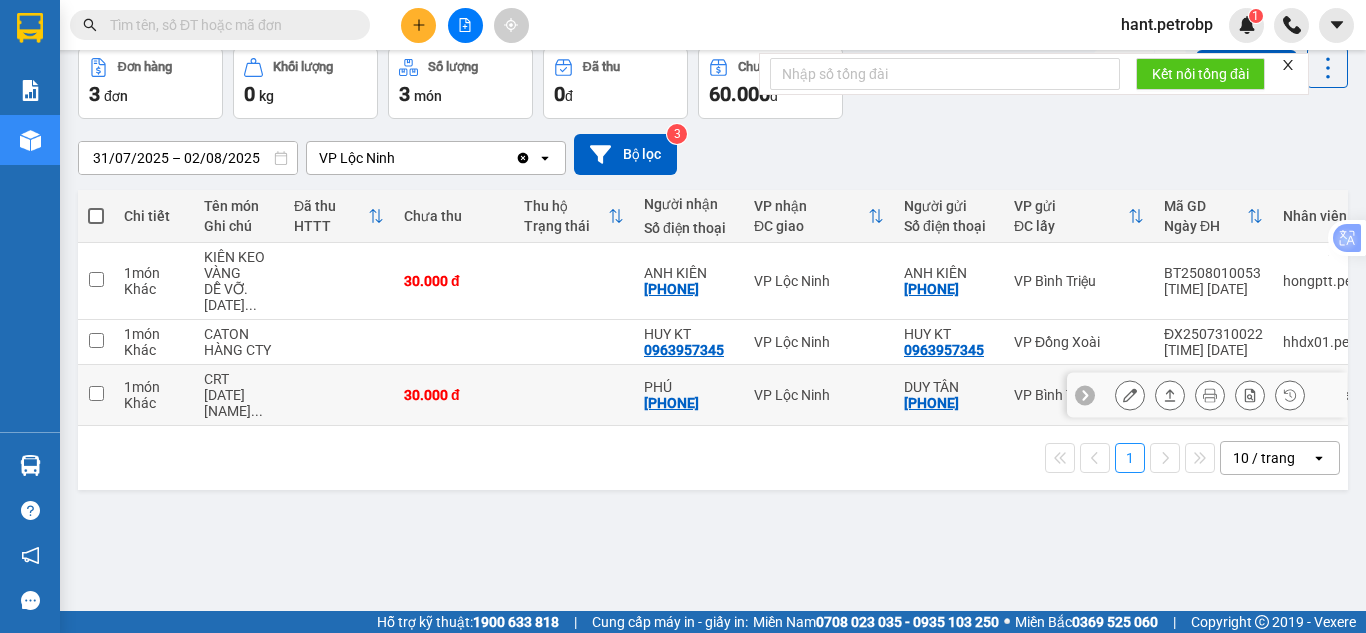 scroll, scrollTop: 0, scrollLeft: 0, axis: both 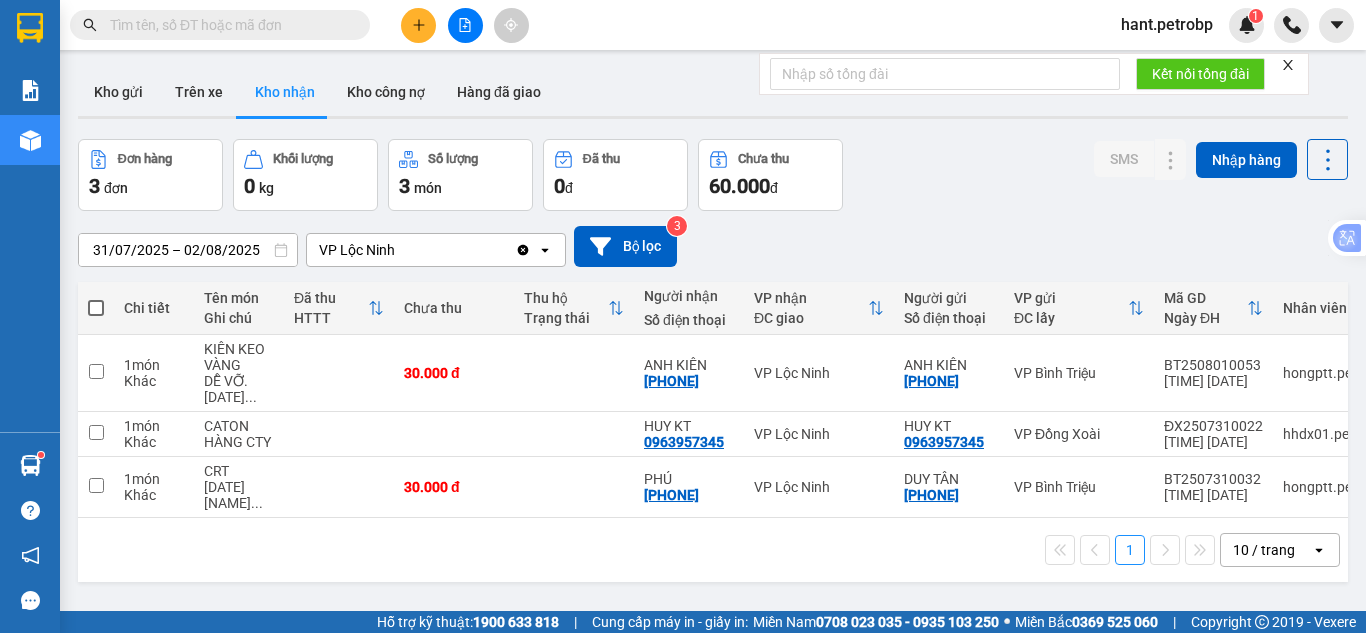click at bounding box center [465, 25] 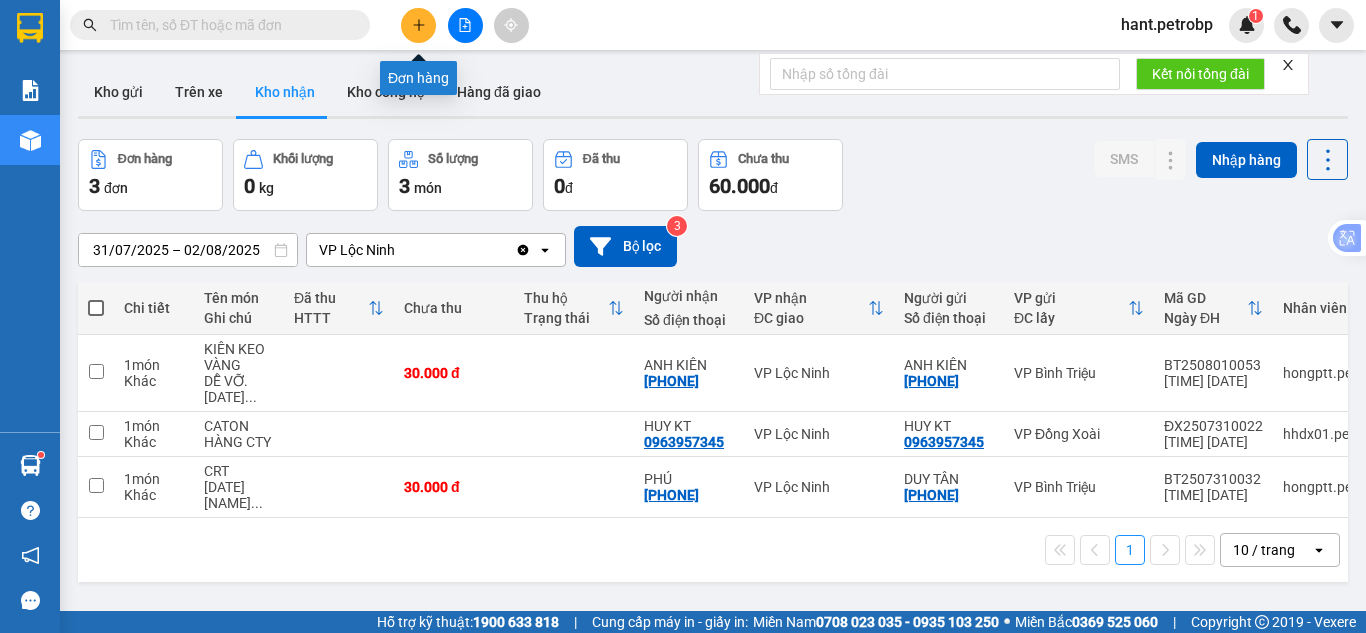 click at bounding box center [418, 25] 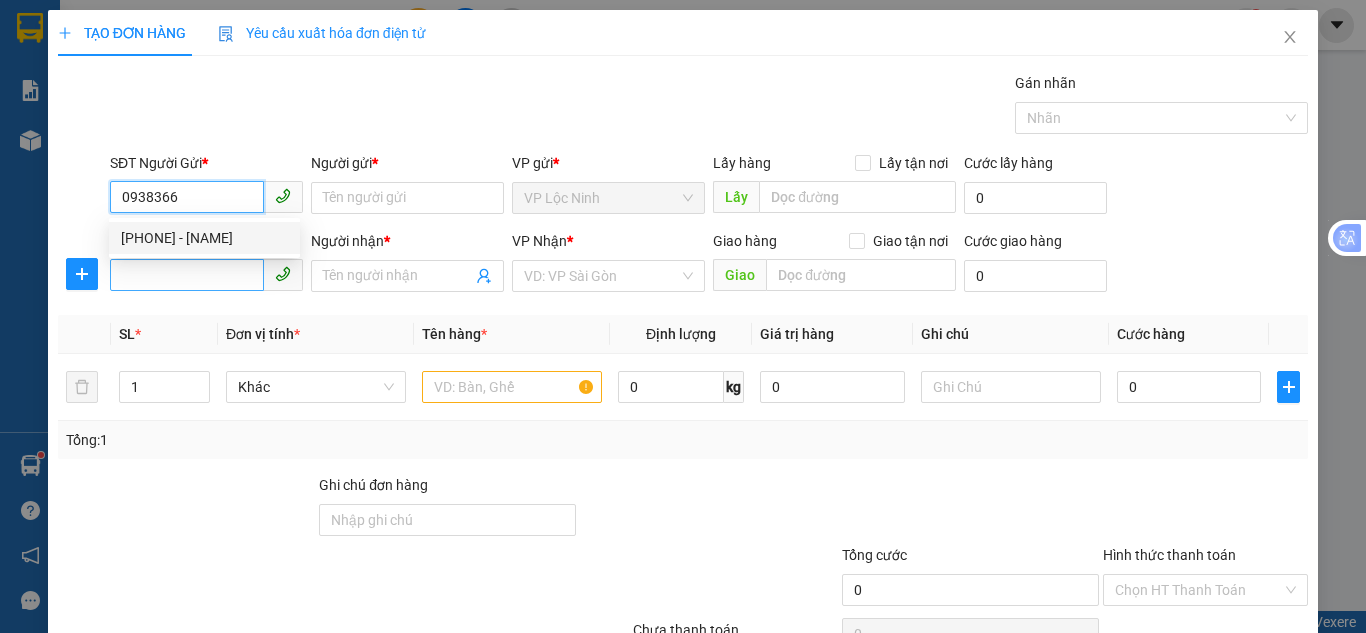 drag, startPoint x: 192, startPoint y: 244, endPoint x: 203, endPoint y: 288, distance: 45.35416 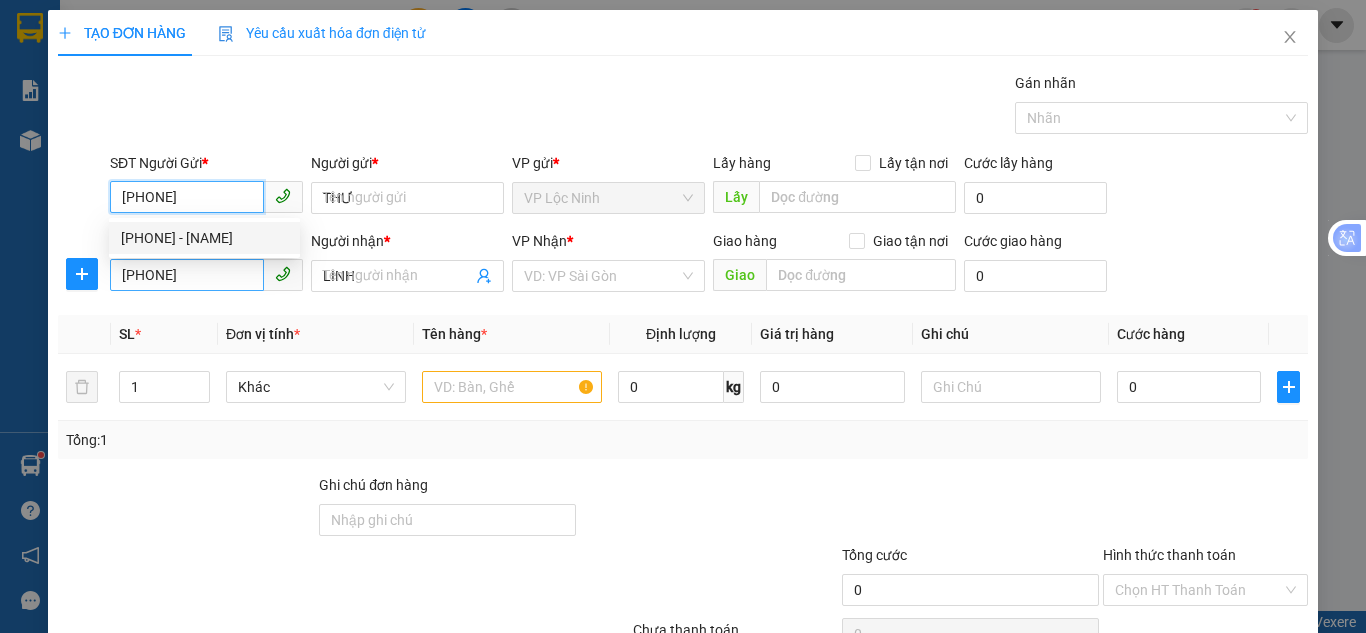 type on "30.000" 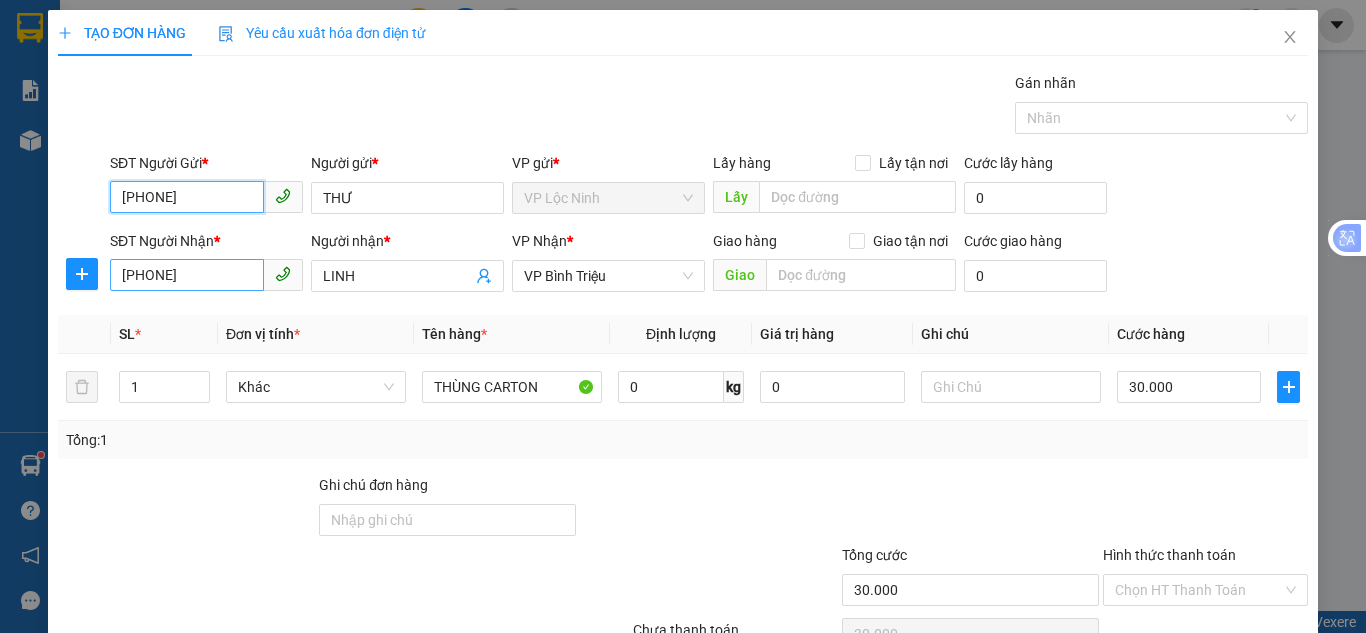type on "0938366390" 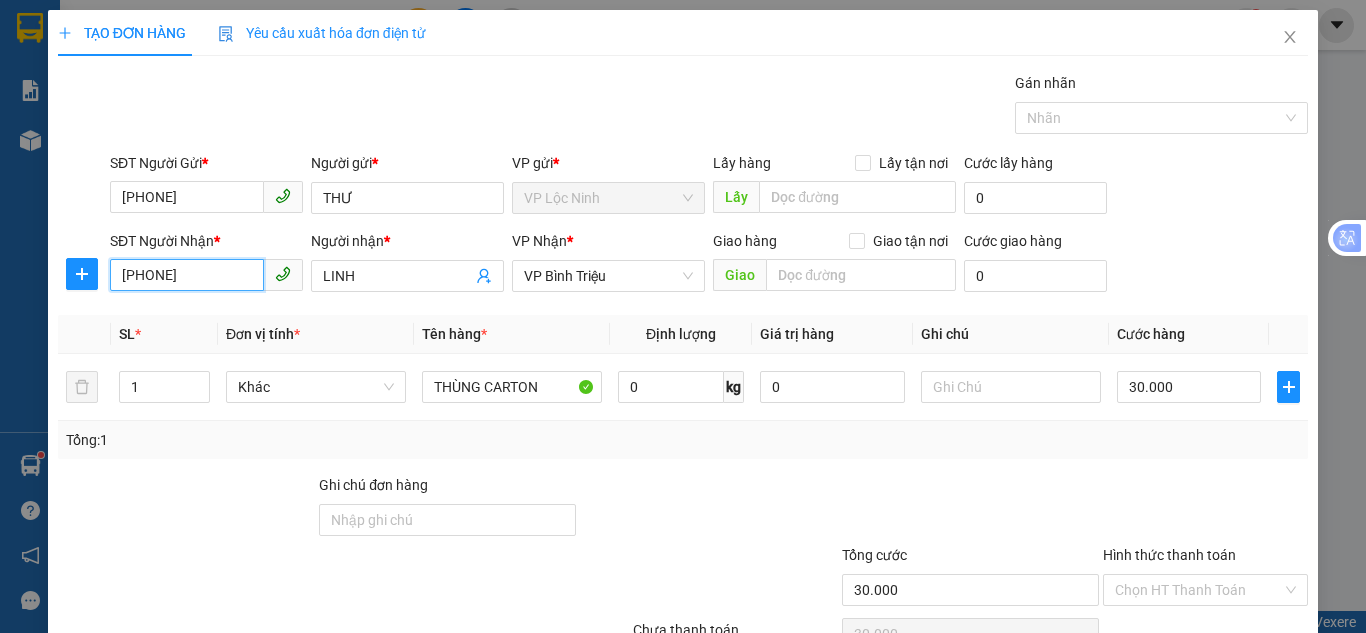 drag, startPoint x: 196, startPoint y: 275, endPoint x: 0, endPoint y: 282, distance: 196.12495 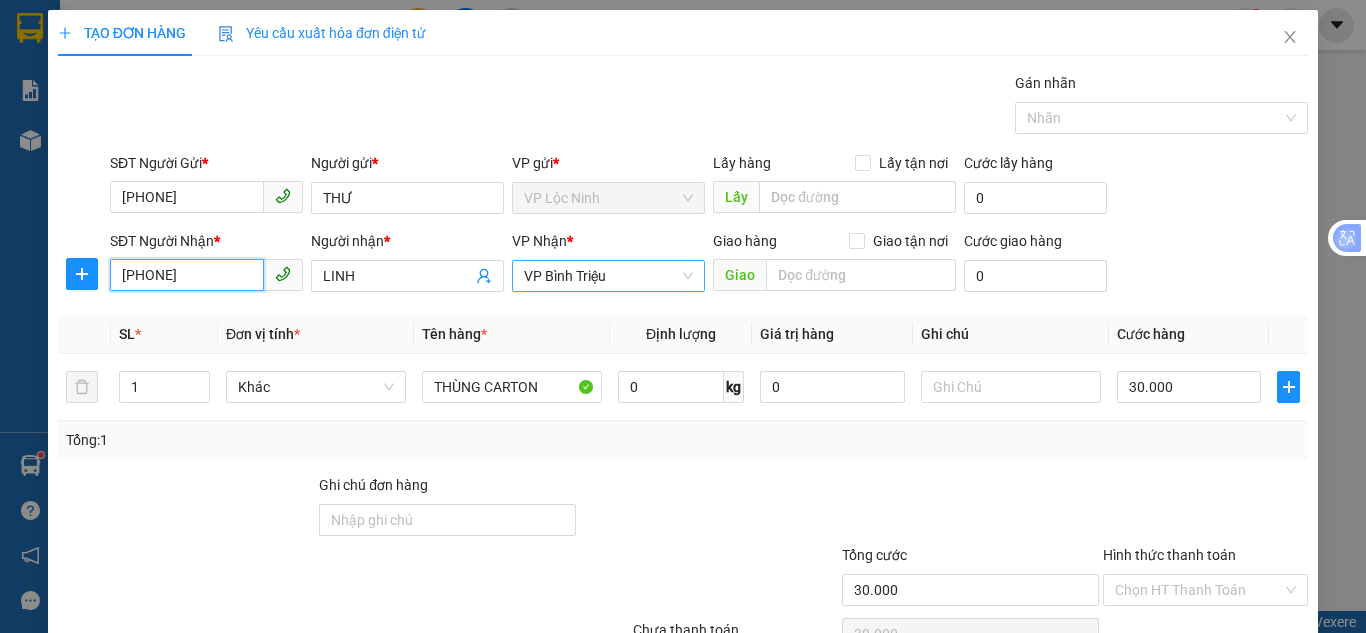 click on "VP Bình Triệu" at bounding box center (608, 276) 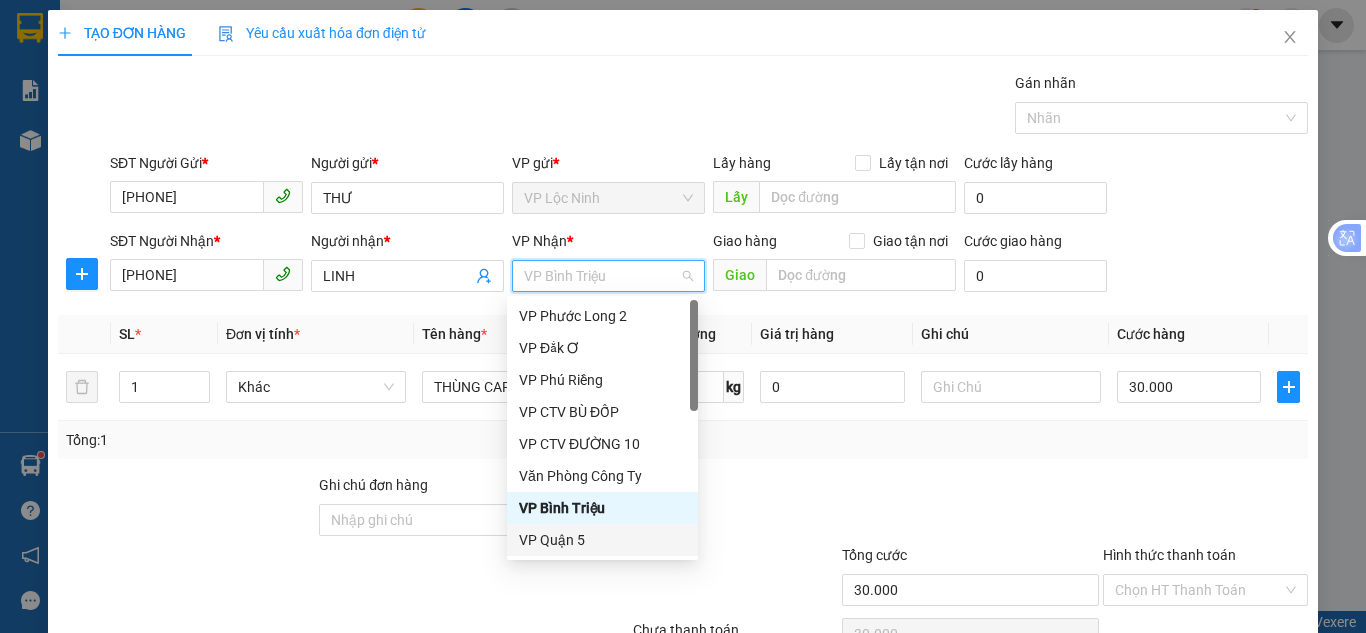 click on "VP Quận 5" at bounding box center (602, 540) 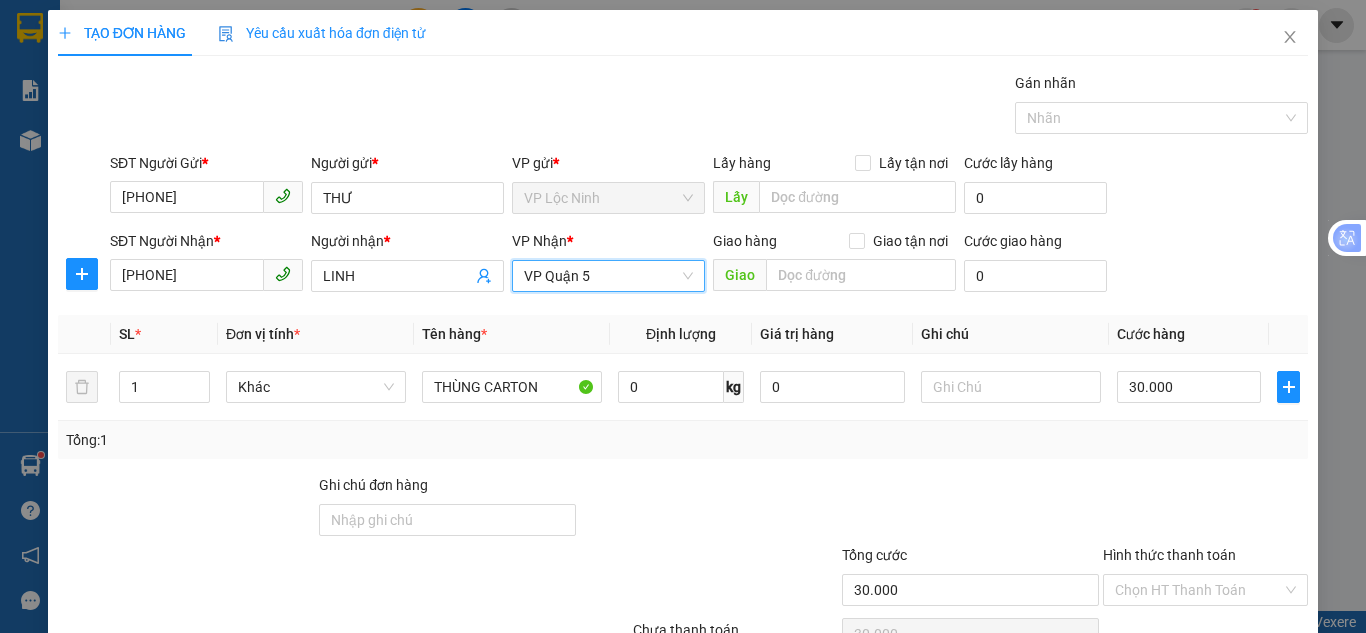 scroll, scrollTop: 100, scrollLeft: 0, axis: vertical 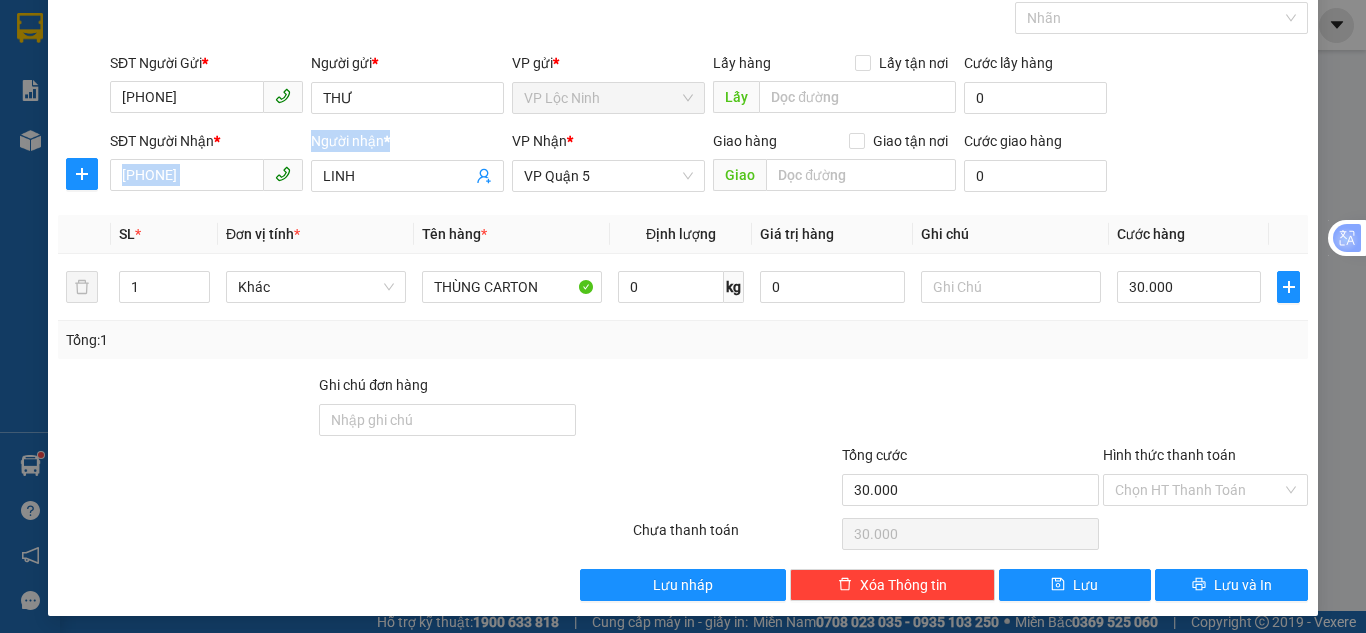 drag, startPoint x: 401, startPoint y: 186, endPoint x: 221, endPoint y: 193, distance: 180.13606 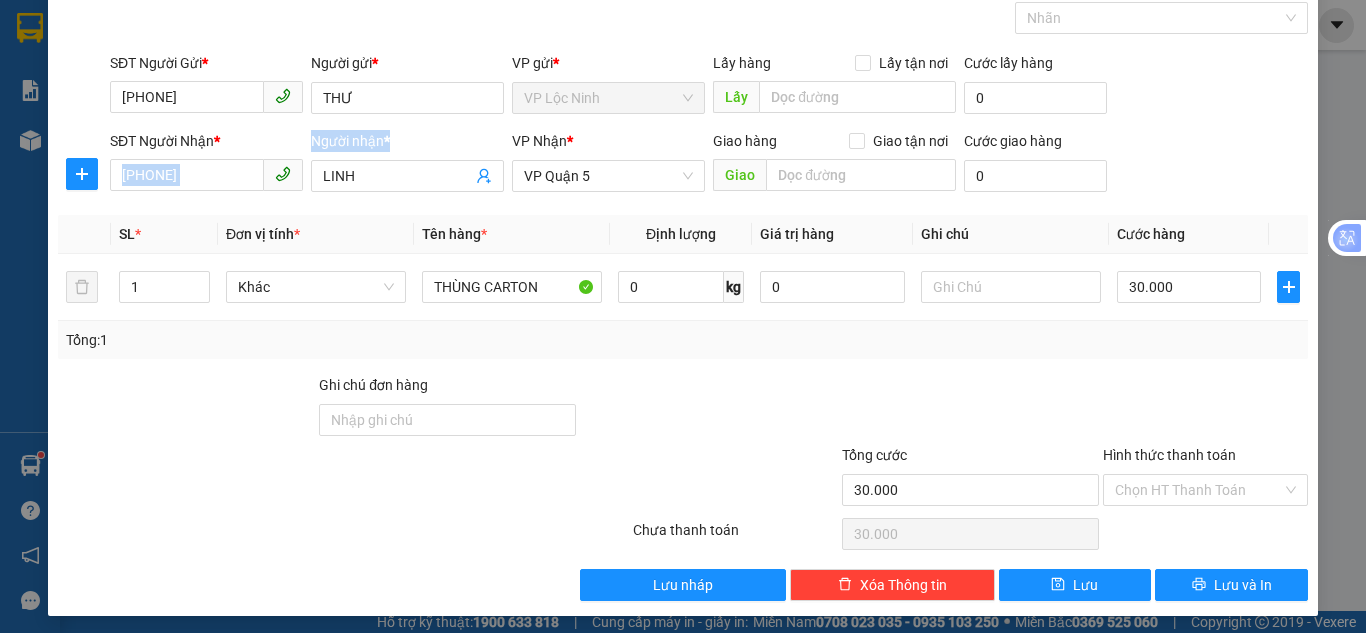 click on "SĐT Người Nhận  * 0942549733 Người nhận  * LINH VP Nhận  * VP Quận 5 Giao hàng Giao tận nơi Giao Cước giao hàng 0" at bounding box center [709, 165] 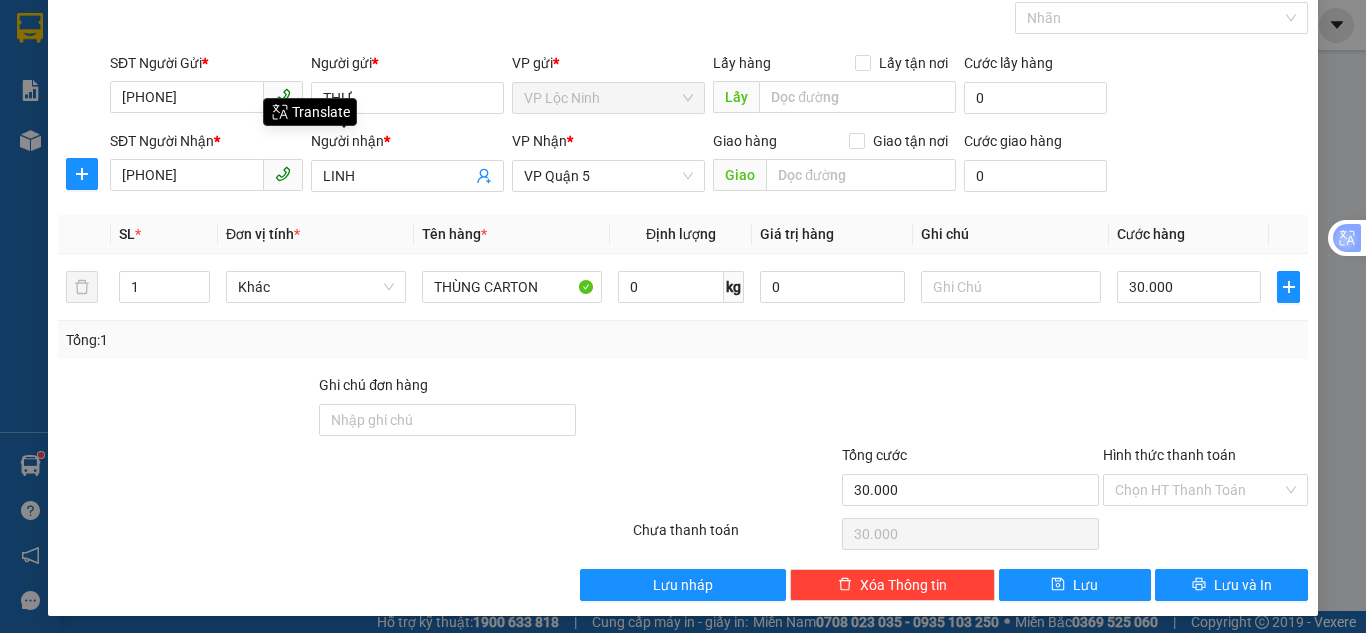 drag, startPoint x: 296, startPoint y: 452, endPoint x: 290, endPoint y: 372, distance: 80.224686 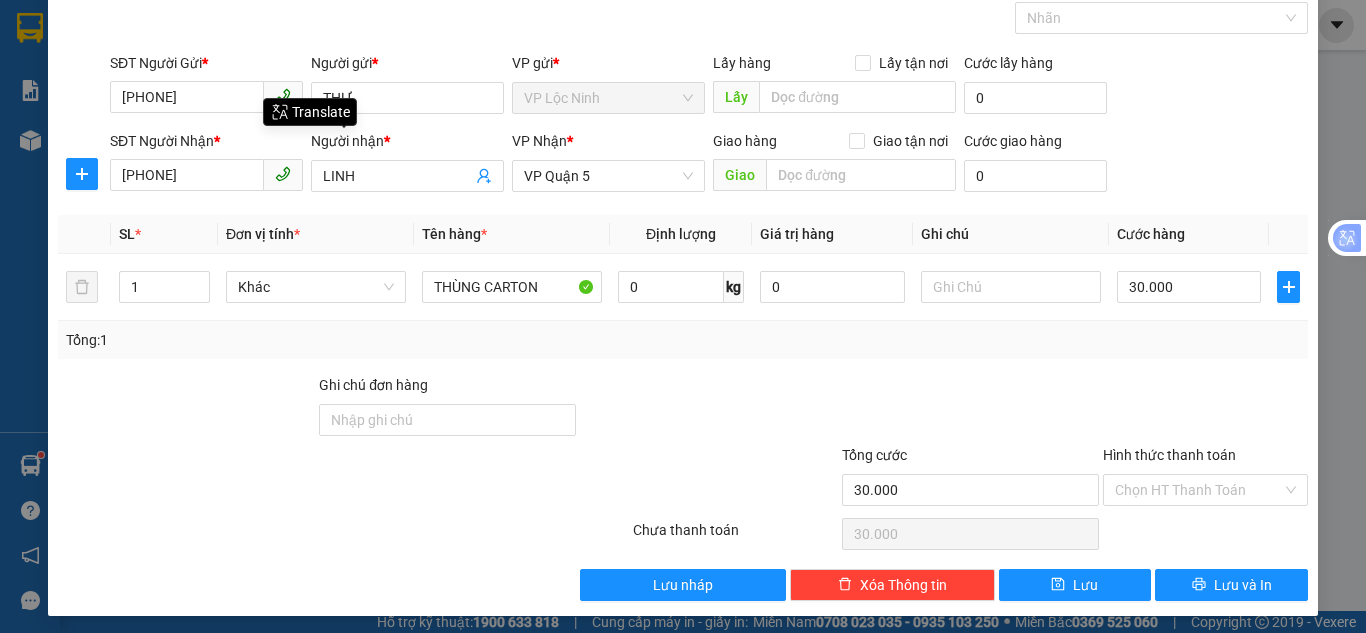 click at bounding box center (239, 479) 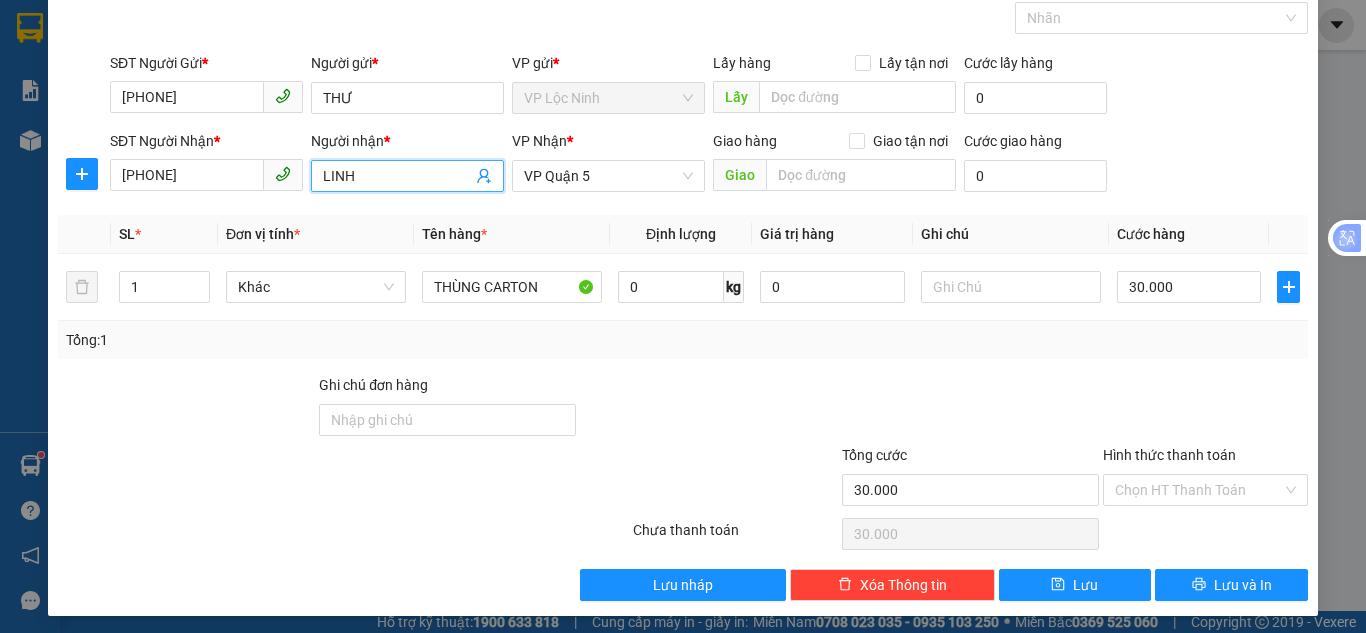 drag, startPoint x: 367, startPoint y: 174, endPoint x: 310, endPoint y: 173, distance: 57.00877 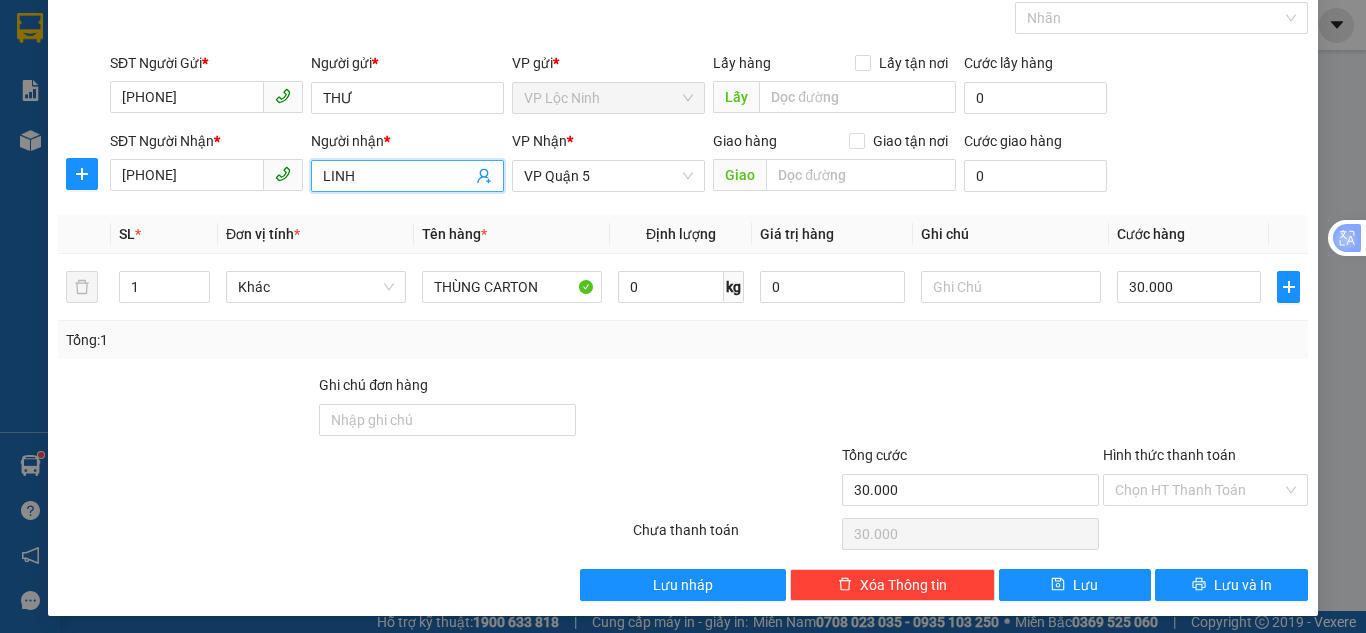 click on "LINH" at bounding box center (407, 176) 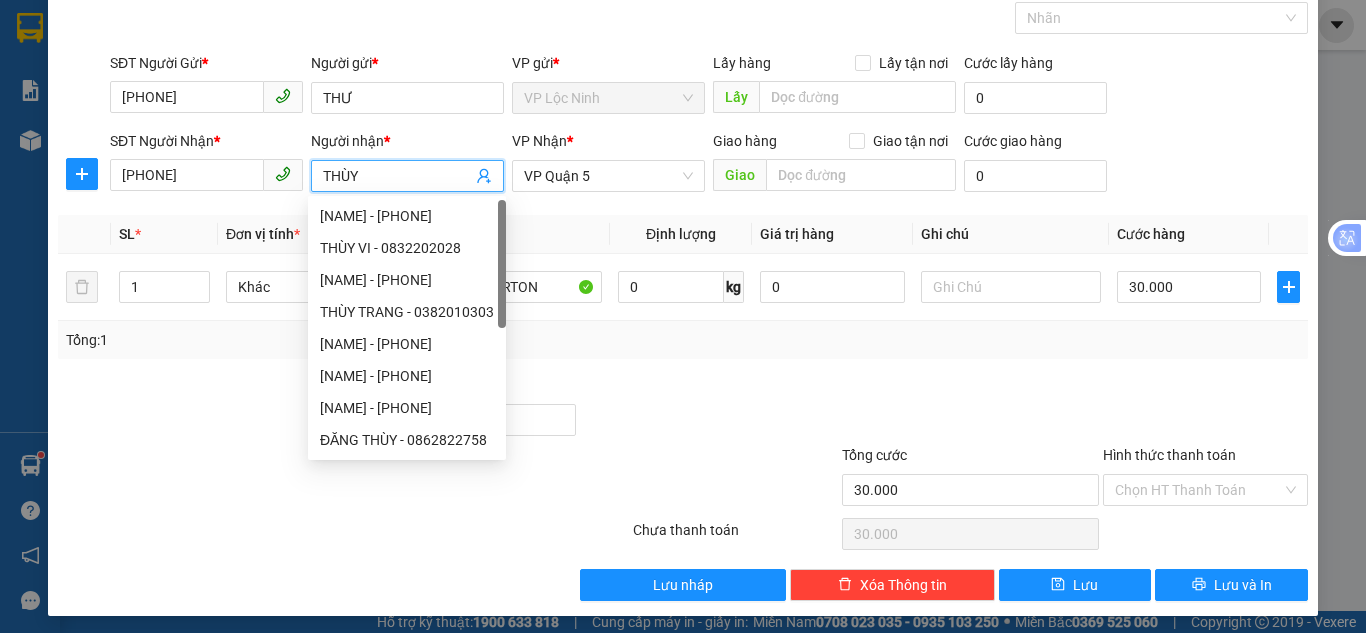 type on "THÙY" 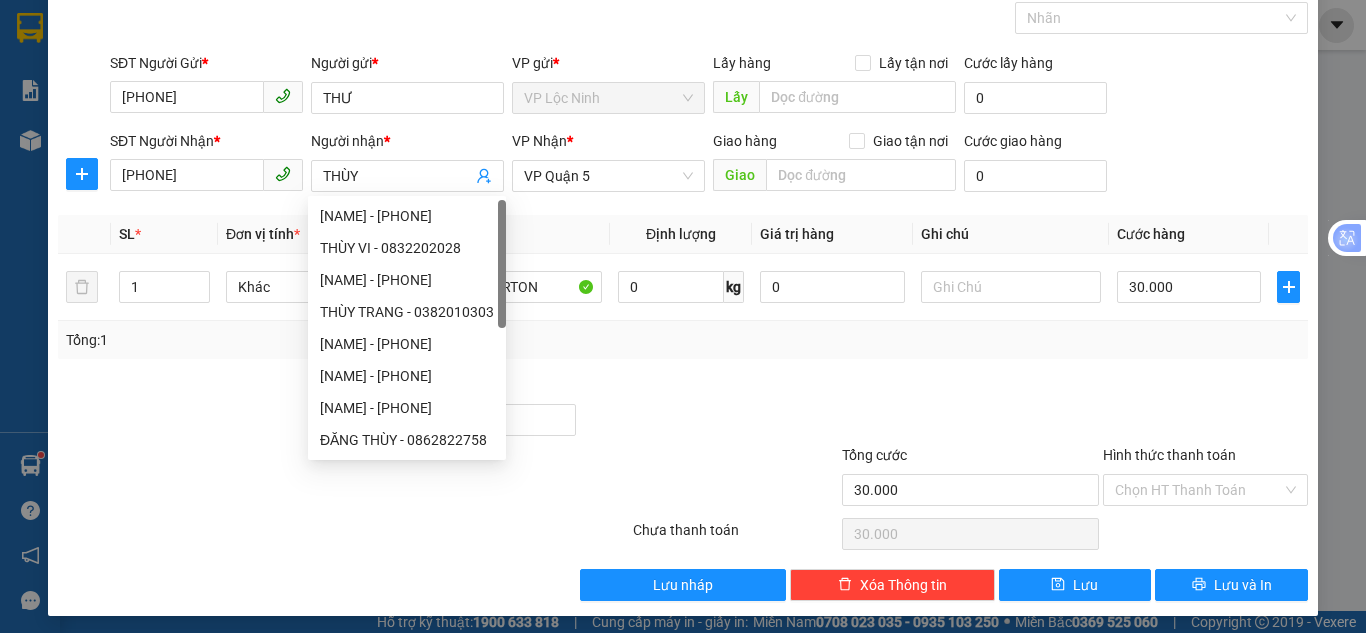 click on "Tổng:  1" at bounding box center [683, 340] 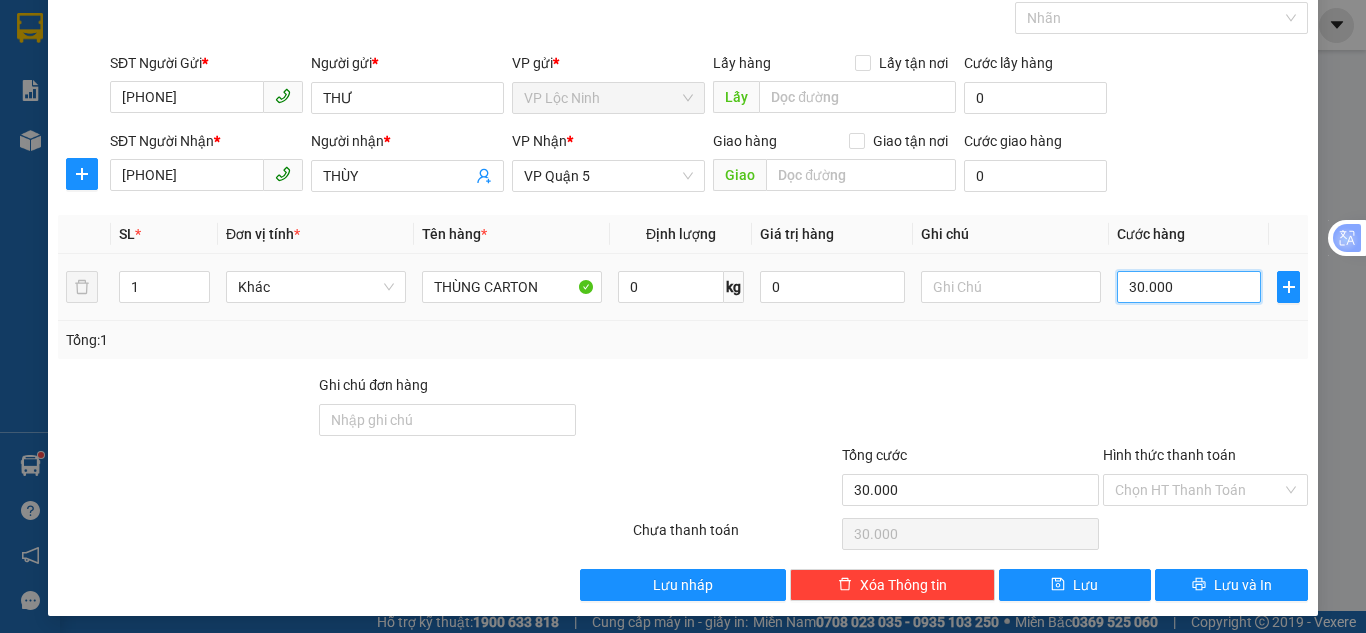click on "30.000" at bounding box center (1189, 287) 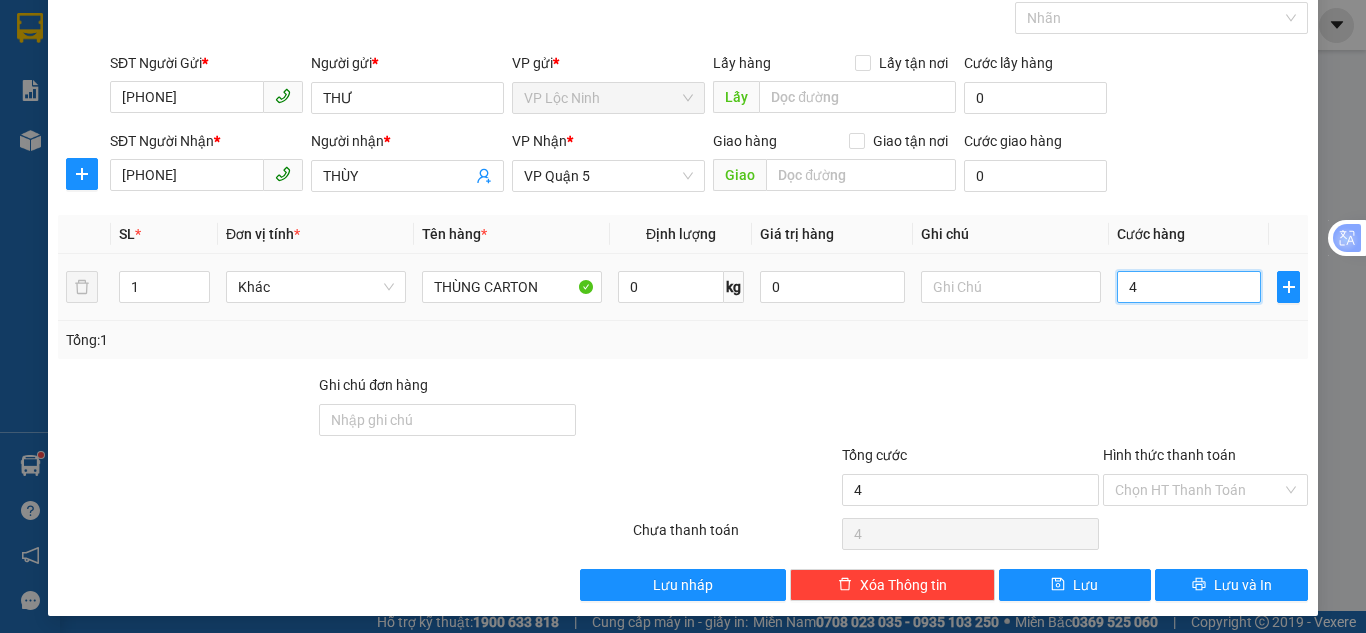 type on "40" 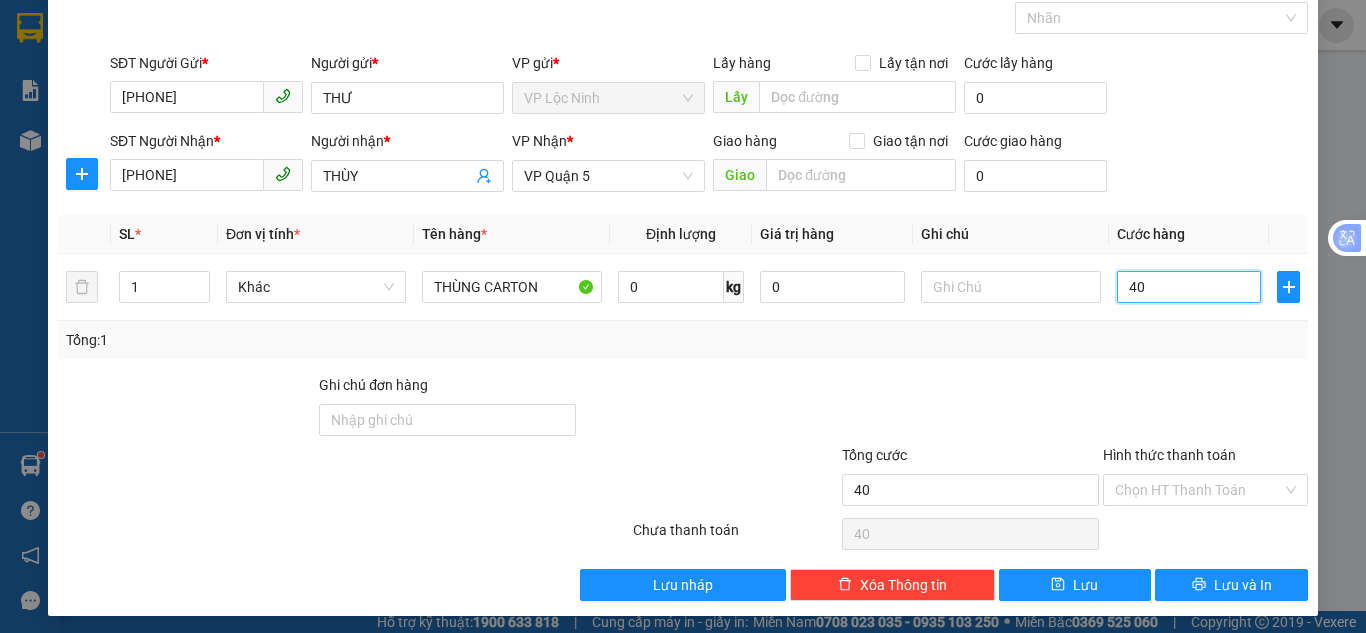 type on "40" 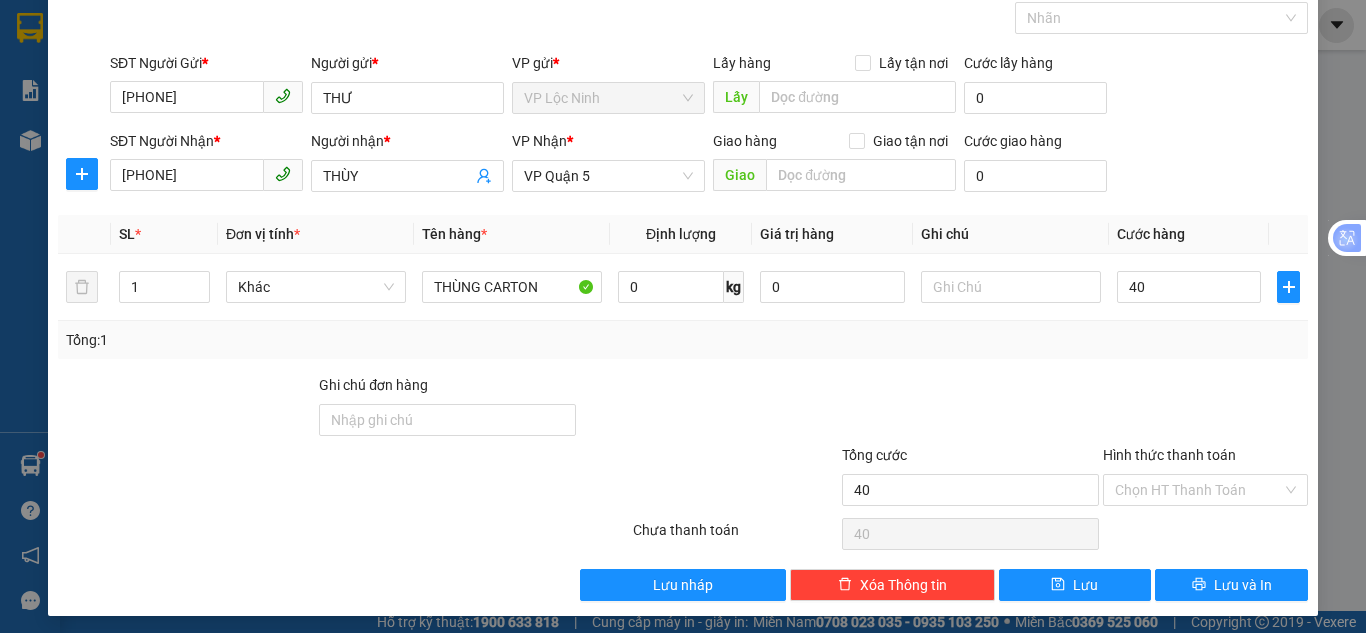 type on "40.000" 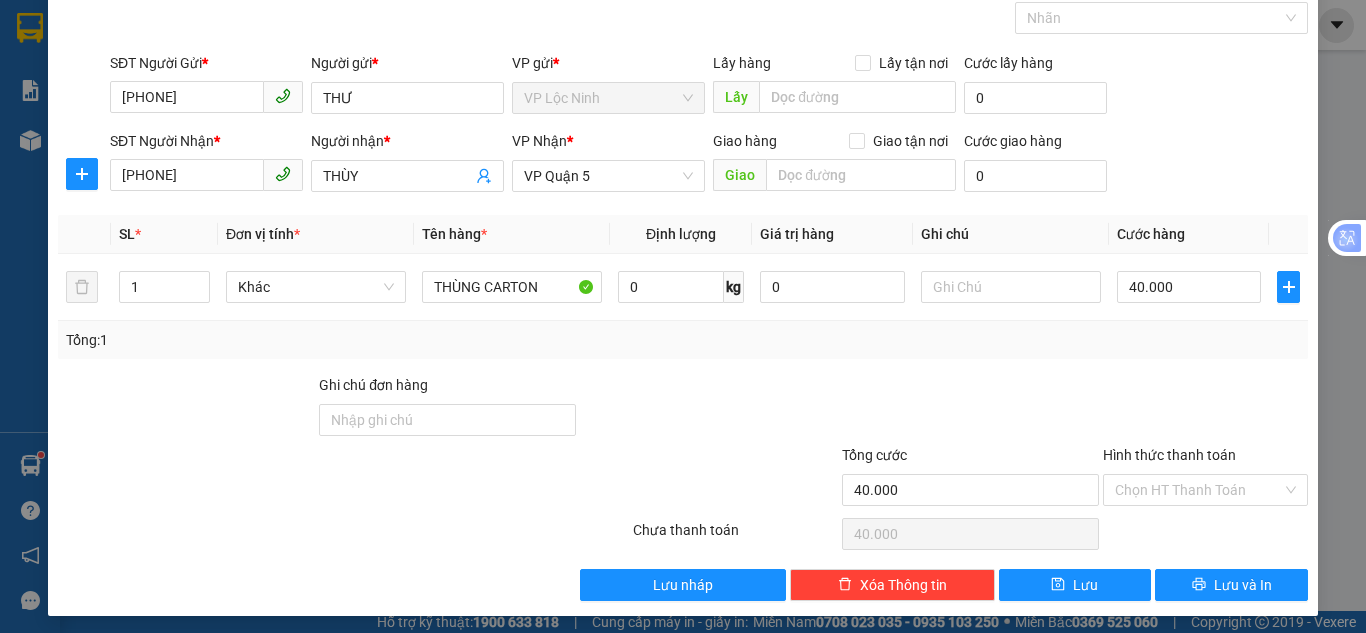 click on "SĐT Người Nhận  * 0942549733 Người nhận  * THÙY VP Nhận  * VP Quận 5 Giao hàng Giao tận nơi Giao Cước giao hàng 0" at bounding box center [709, 165] 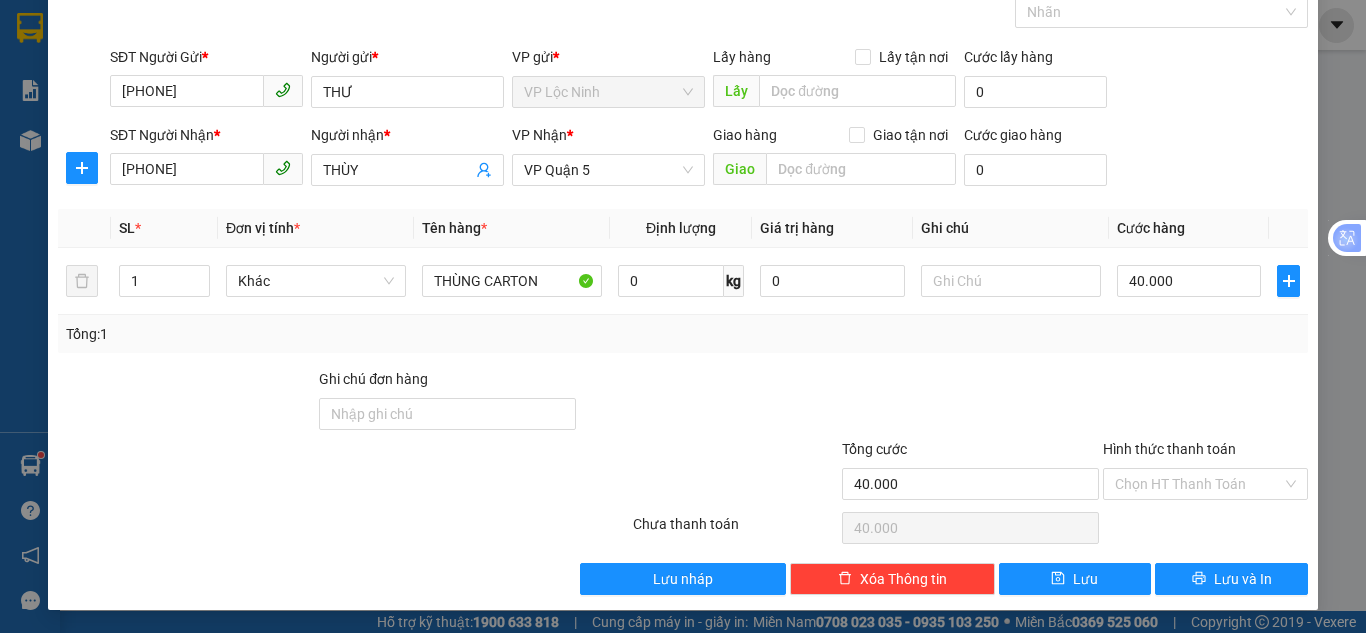 scroll, scrollTop: 107, scrollLeft: 0, axis: vertical 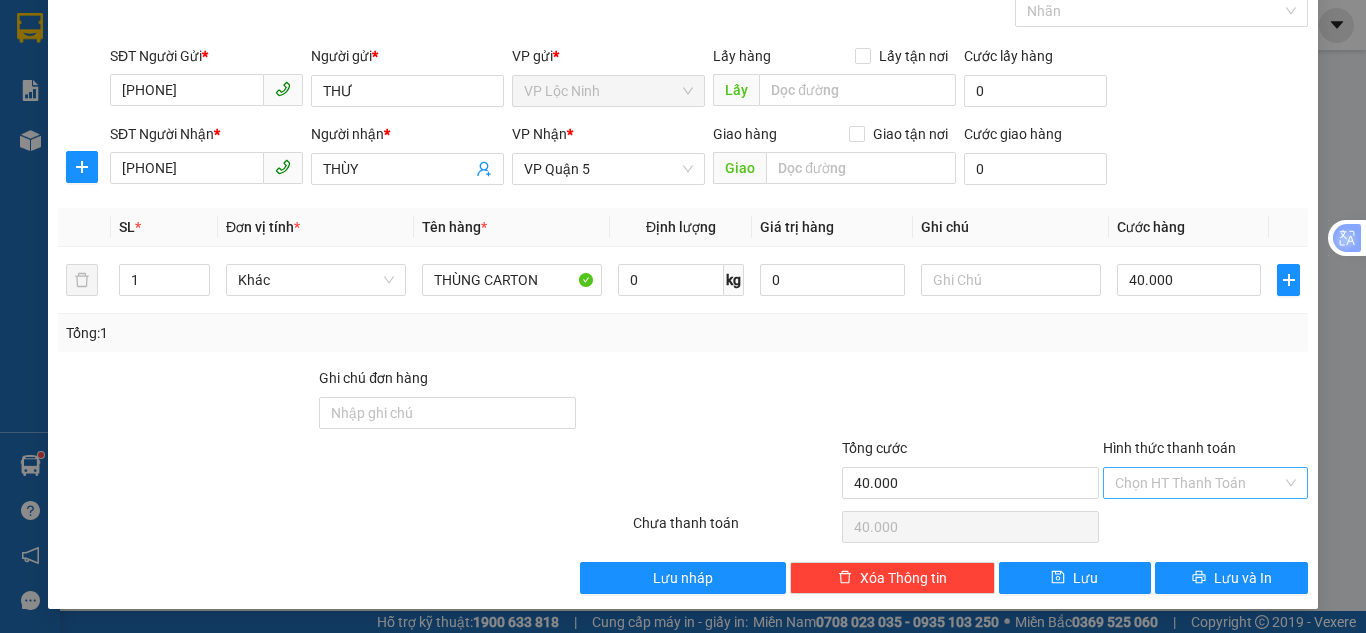 click on "Hình thức thanh toán" at bounding box center (1198, 483) 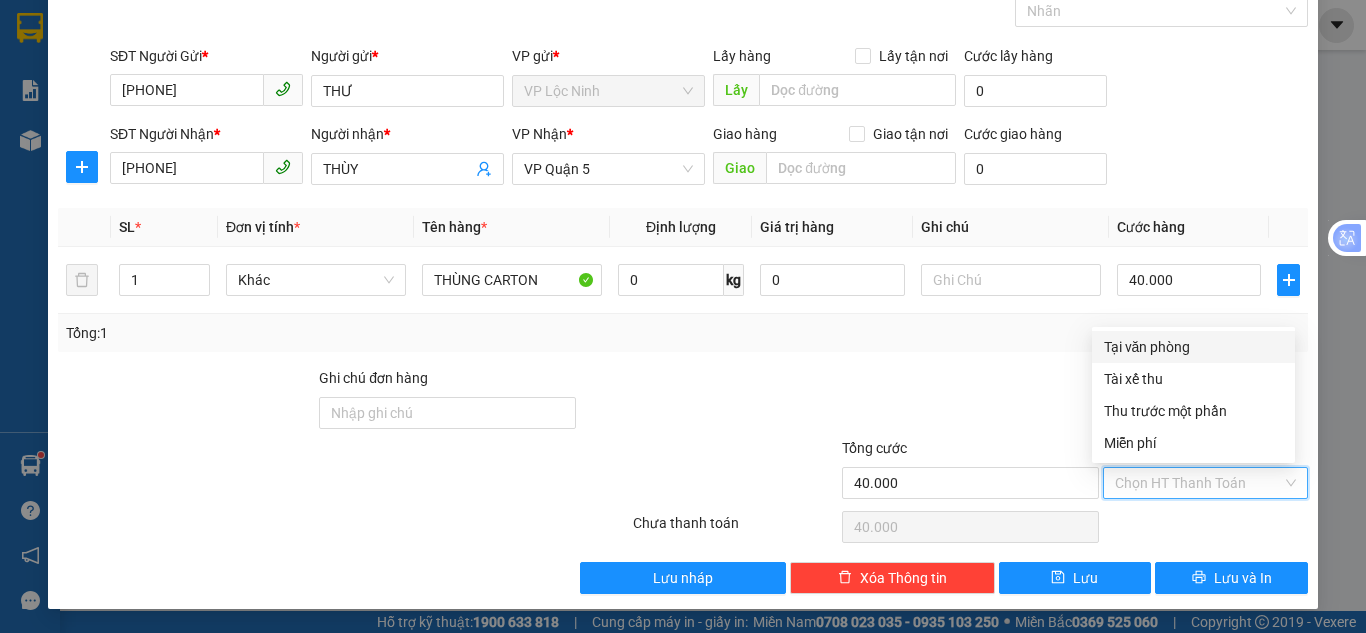 click on "Tại văn phòng" at bounding box center (1193, 347) 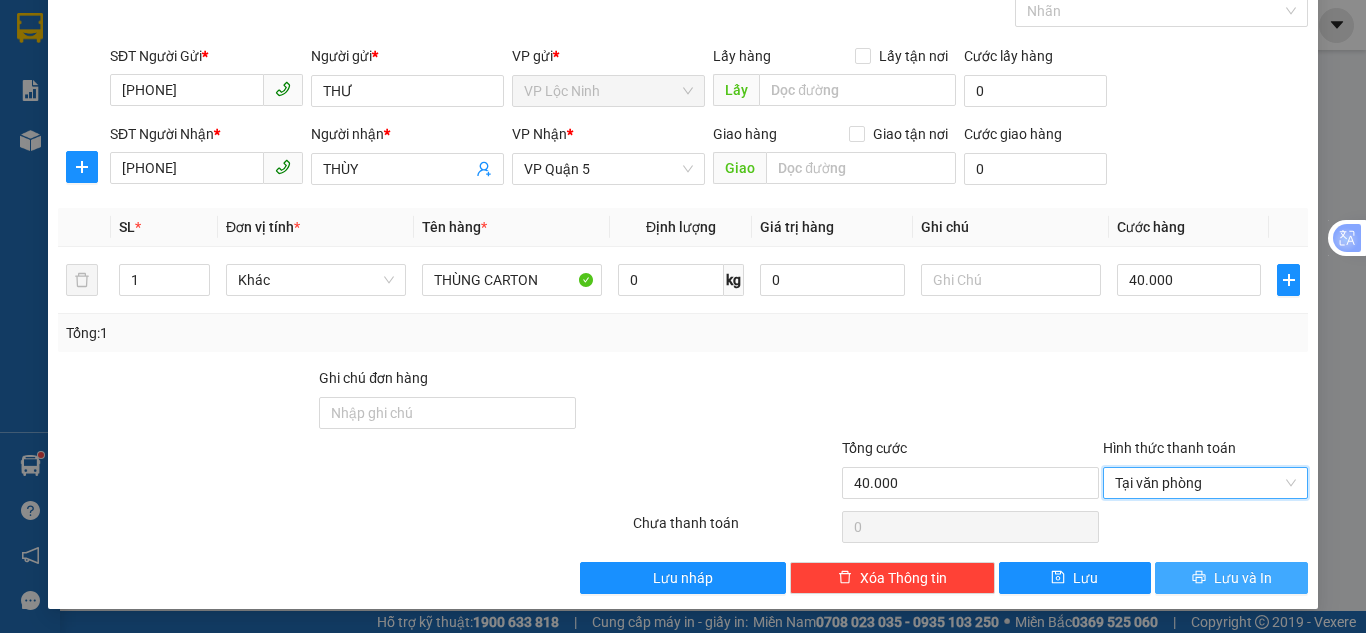 drag, startPoint x: 1217, startPoint y: 582, endPoint x: 1228, endPoint y: 558, distance: 26.400757 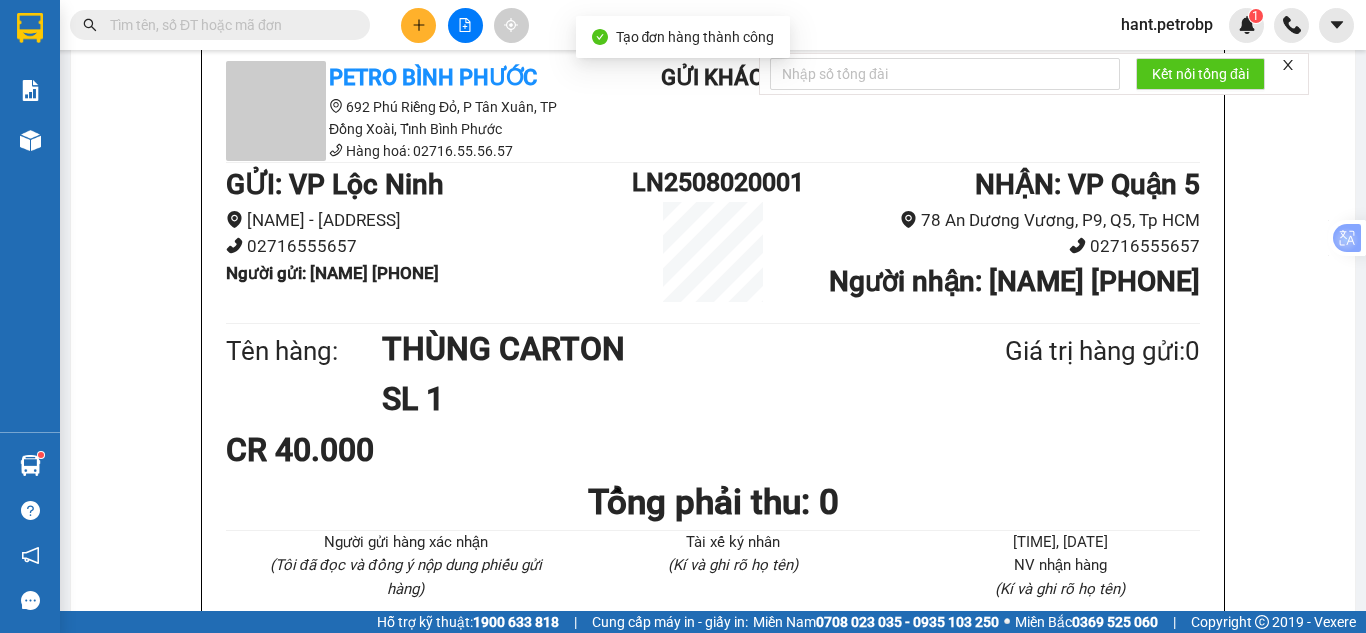 scroll, scrollTop: 0, scrollLeft: 0, axis: both 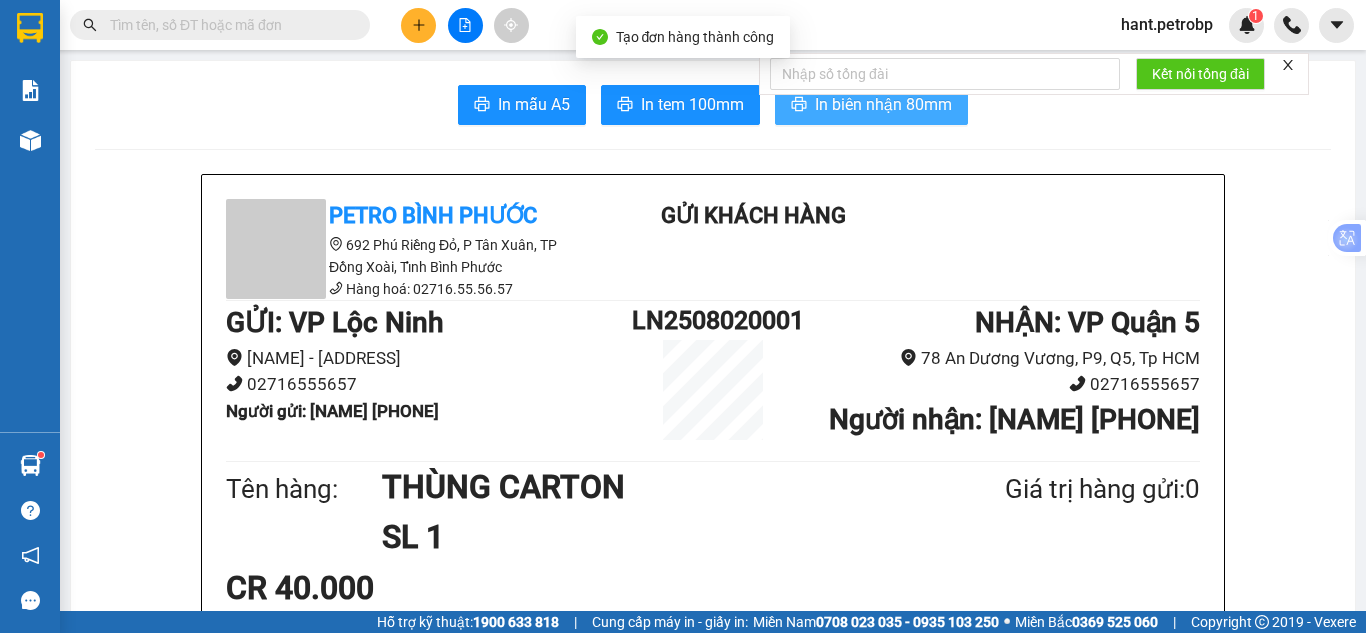 click on "In biên nhận 80mm" at bounding box center (883, 104) 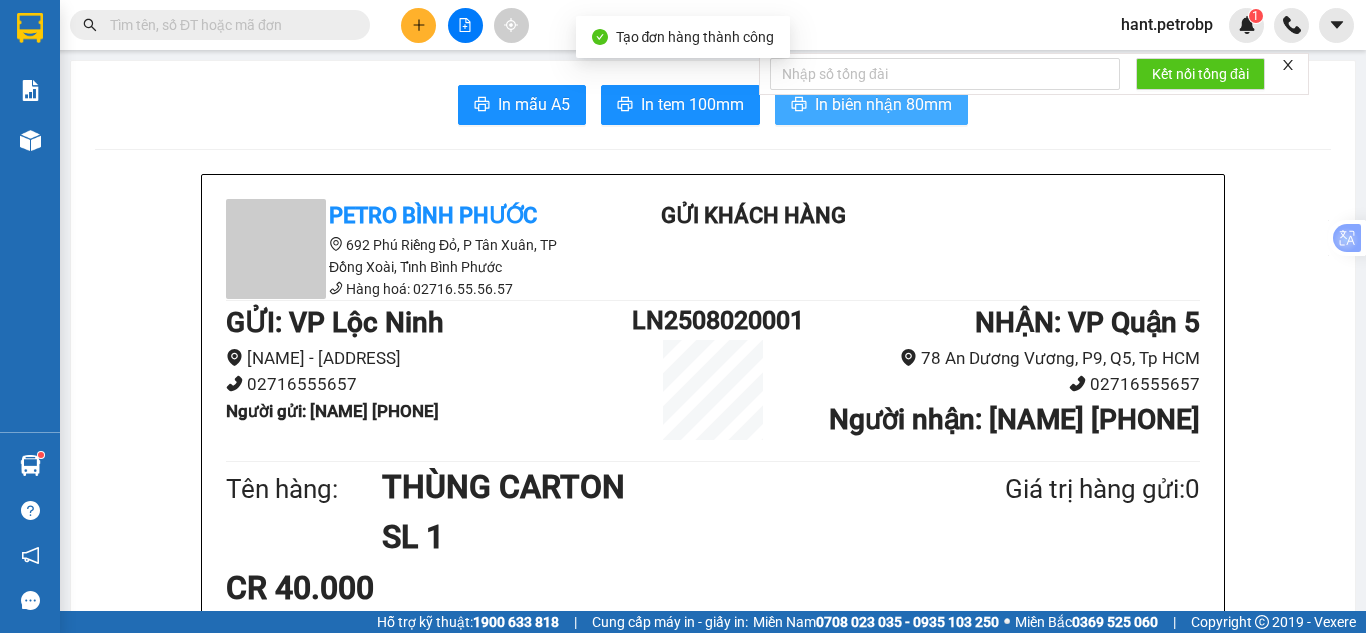 scroll, scrollTop: 0, scrollLeft: 0, axis: both 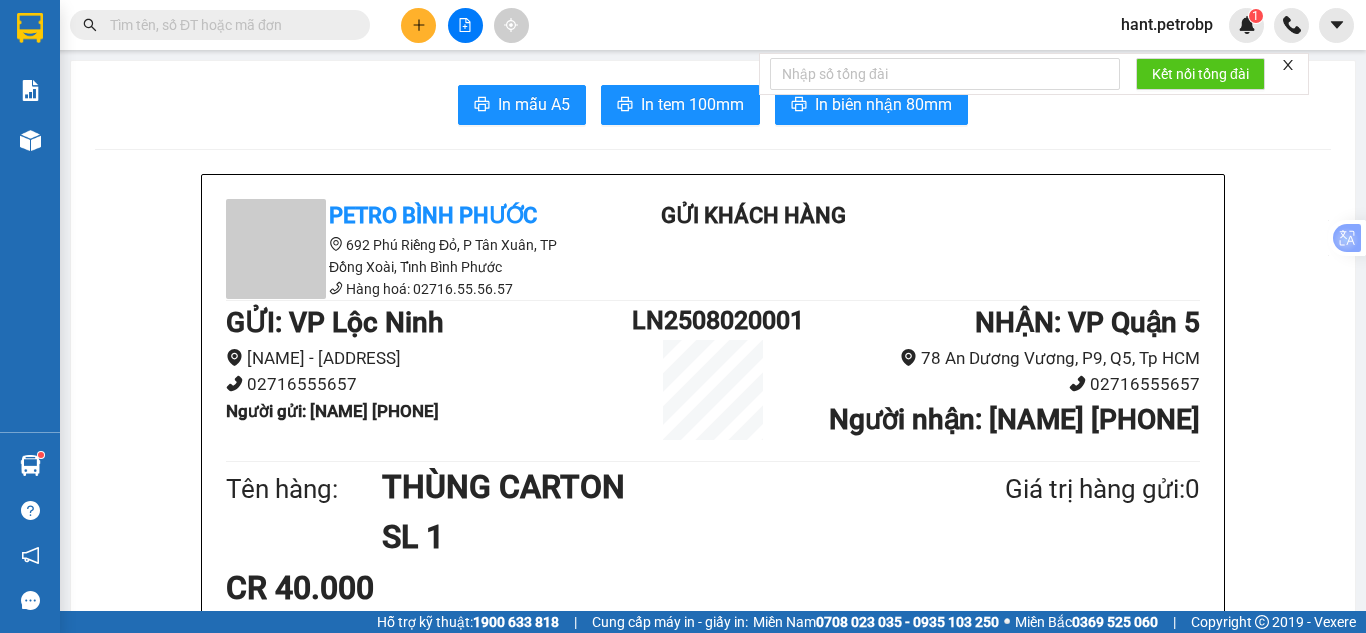 drag, startPoint x: 623, startPoint y: 64, endPoint x: 642, endPoint y: 111, distance: 50.695168 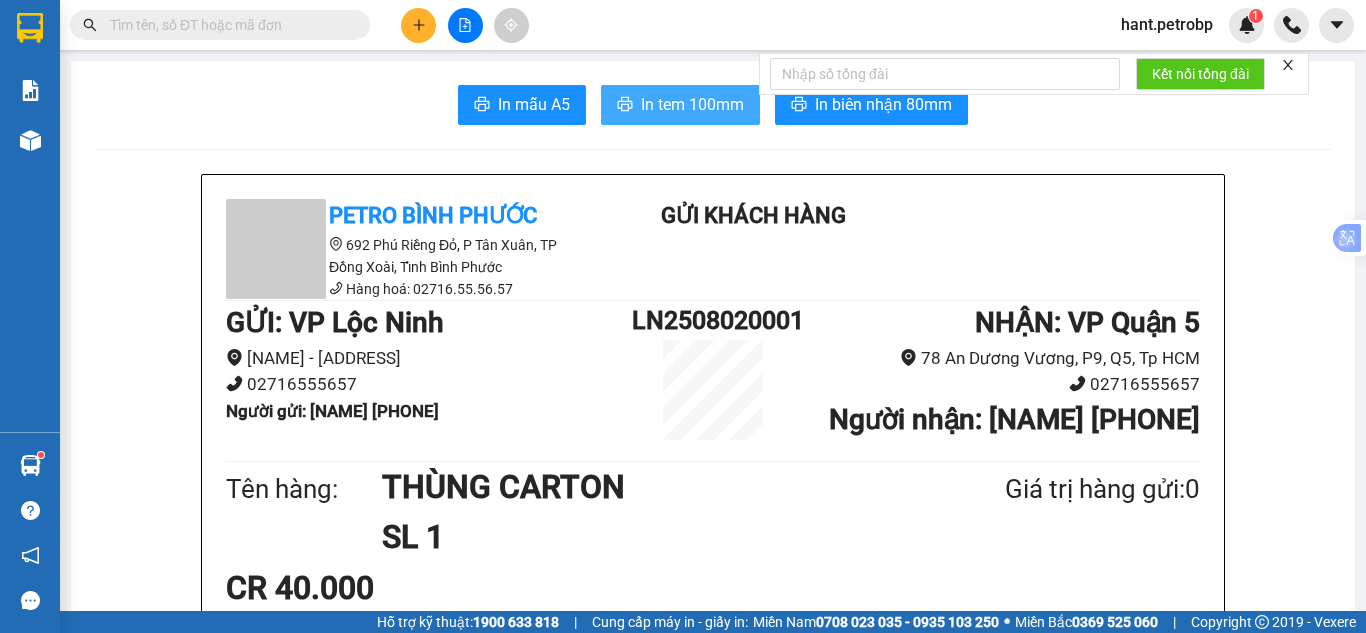 click on "In tem 100mm" at bounding box center [692, 104] 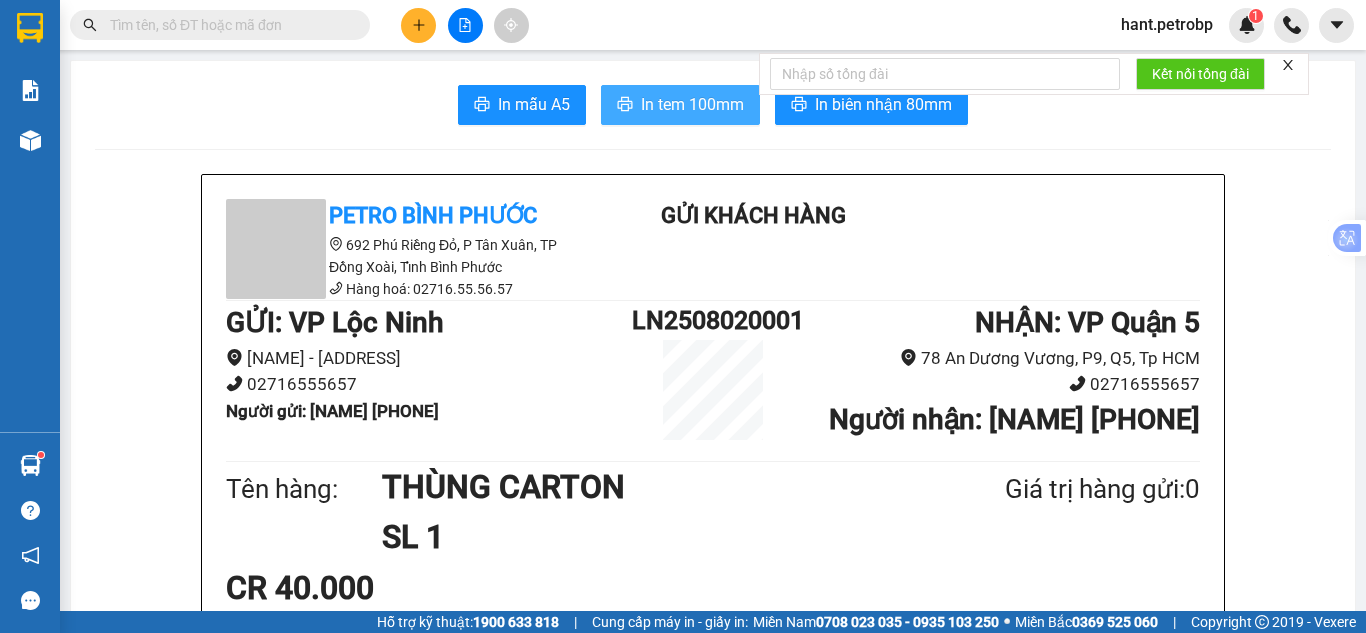 scroll, scrollTop: 0, scrollLeft: 0, axis: both 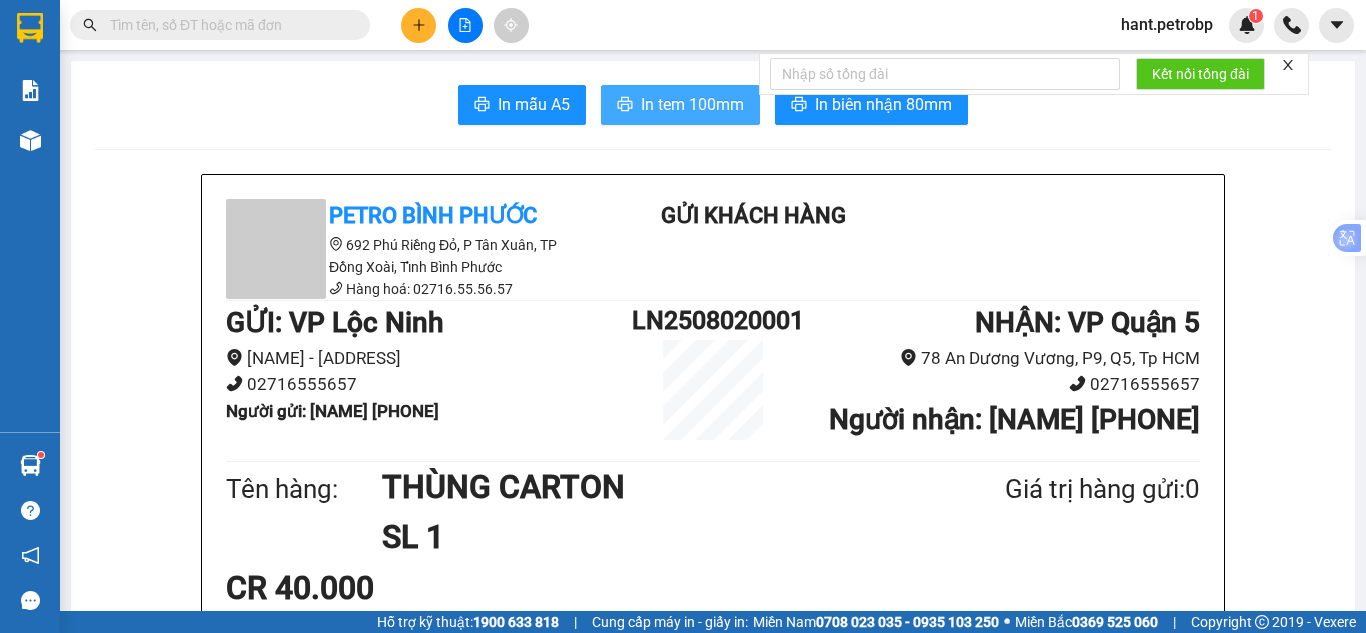 click on "In tem 100mm" at bounding box center (692, 104) 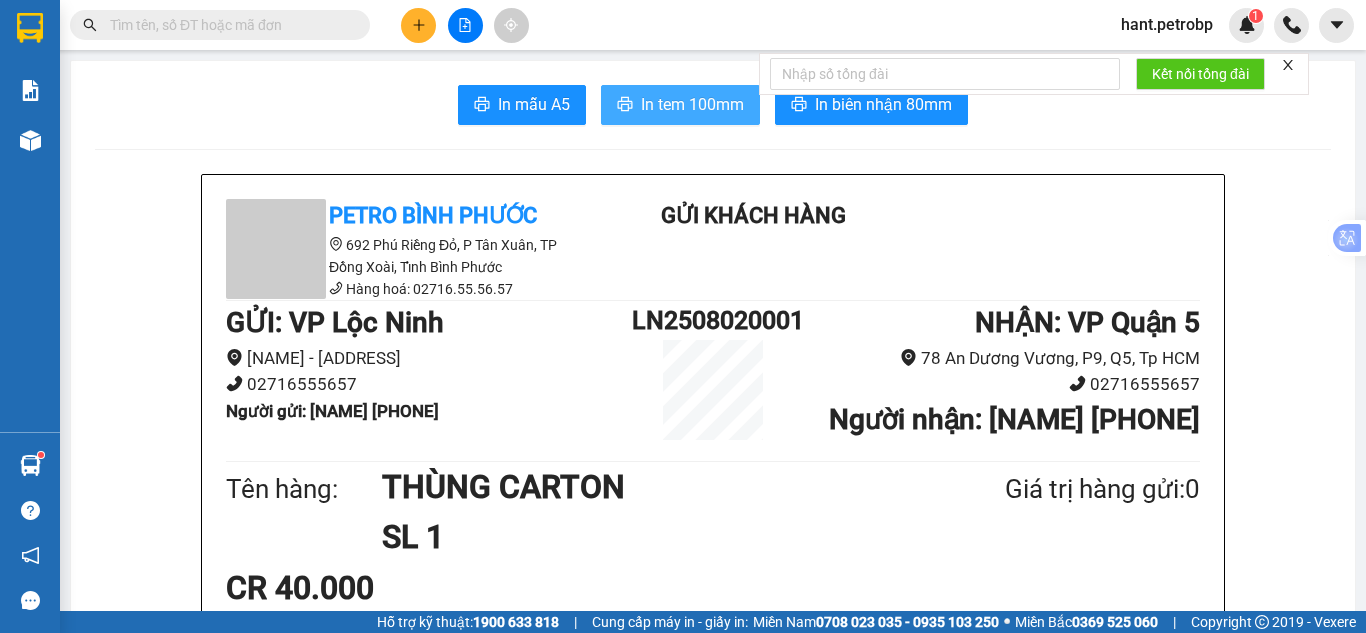 scroll, scrollTop: 0, scrollLeft: 0, axis: both 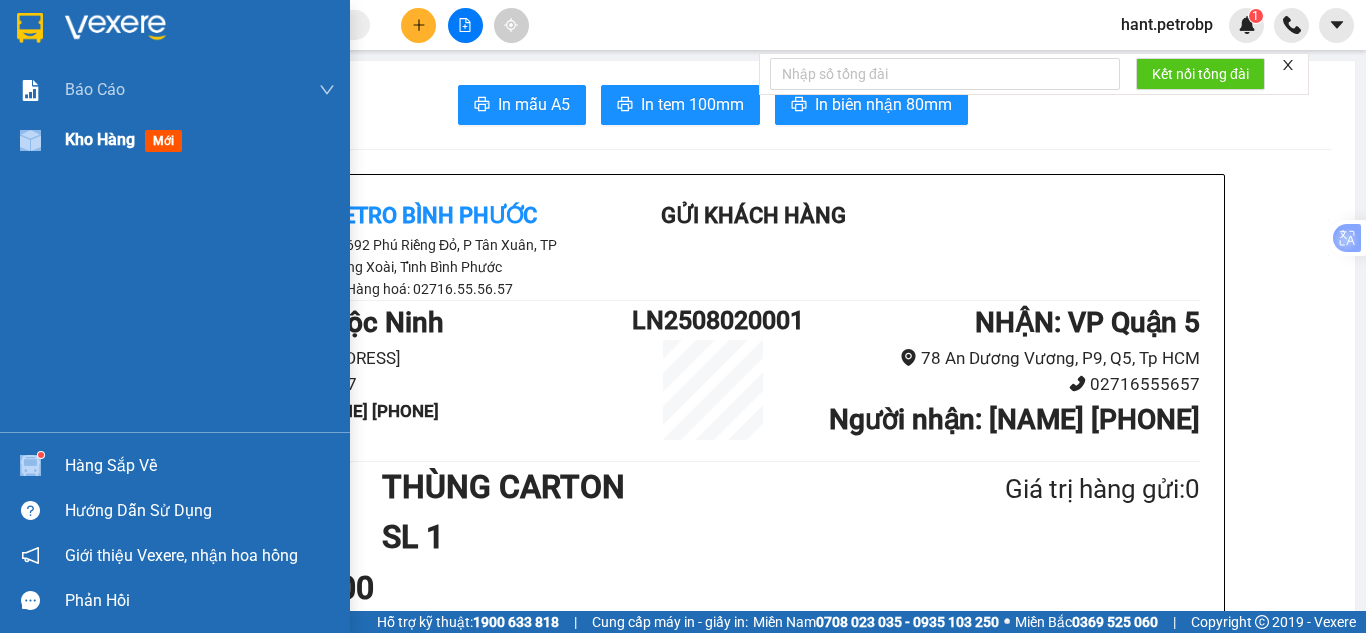 click on "Báo cáo BC tiền tận nơi (trưởng trạm) Báo cáo 1 (nv): Số tiền đã thu của văn phòng  Báo cáo 1: Số tiền đã thu của văn phòng  Báo cáo doanh thu hàng hóa theo tài xế Báo cáo dòng tiền (trưởng trạm) Doanh số tạo đơn theo VP gửi (trưởng trạm) Mẫu 2: Thống kê đơn hàng theo nhân viên Mẫu 3.1: Thống kê đơn hàng văn phòng gửi Mẫu 3.1: Thống kê đơn hàng văn phòng gửi ( các trạm xem ) Mẫu 3.1: Thống kê đơn hàng văn phòng gửi (Xuất ExceL) Mẫu 3: Báo cáo dòng tiền theo văn phòng Vị trí của các món hàng     Kho hàng mới" at bounding box center [175, 248] 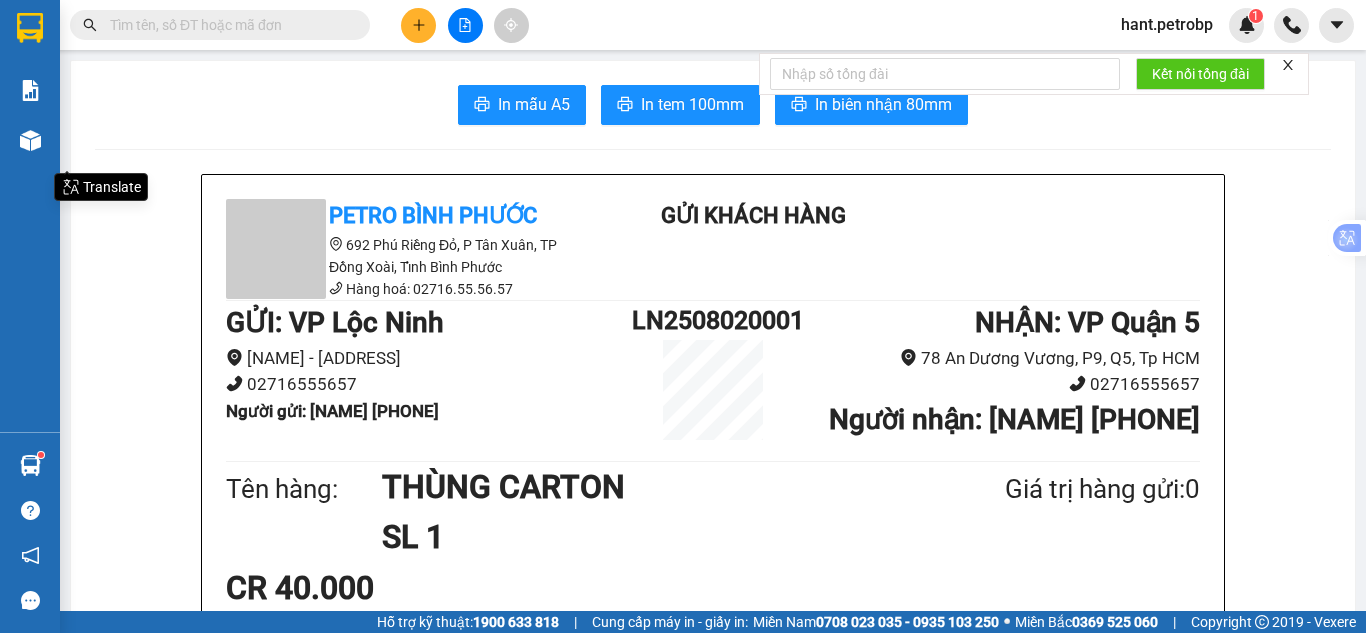 click on "In mẫu A5
In tem 100mm
In biên nhận 80mm Petro Bình Phước   692 Phú Riềng Đỏ, P Tân Xuân, TP Đồng Xoài, Tỉnh Bình Phước   Hàng hoá: 02716.55.56.57 Gửi khách hàng GỬI :   VP Lộc Ninh   Cây Xăng 69 - QL13, X Lộc Thái, H Lộc Ninh    02716555657 Người gửi :   THƯ 0938366390 LN2508020001 NHẬN :   VP Quận 5   78 An Dương Vương, P9, Q5, Tp HCM   02716555657 Người nhận :   THÙY  0942549733 Tên hàng: THÙNG CARTON  SL 1 Giá trị hàng gửi:  0 CR   40.000 Tổng phải thu:   0 Người gửi hàng xác nhận (Tôi đã đọc và đồng ý nộp dung phiếu gửi hàng) Tài xế ký nhân (Kí và ghi rõ họ tên) 07:31, ngày 02 tháng 08 năm 2025 NV nhận hàng (Kí và ghi rõ họ tên) Nguyễn Thị Hà Quy định nhận/gửi hàng : _ Quý Khách tự đóng gói, tự niêm phong và chịu trách nhiệm hoàn toàn trước pháp luật liên quan kiện hàng/gói hàng của Quý Khách.  03 lần  03 ngày" at bounding box center (713, 1511) 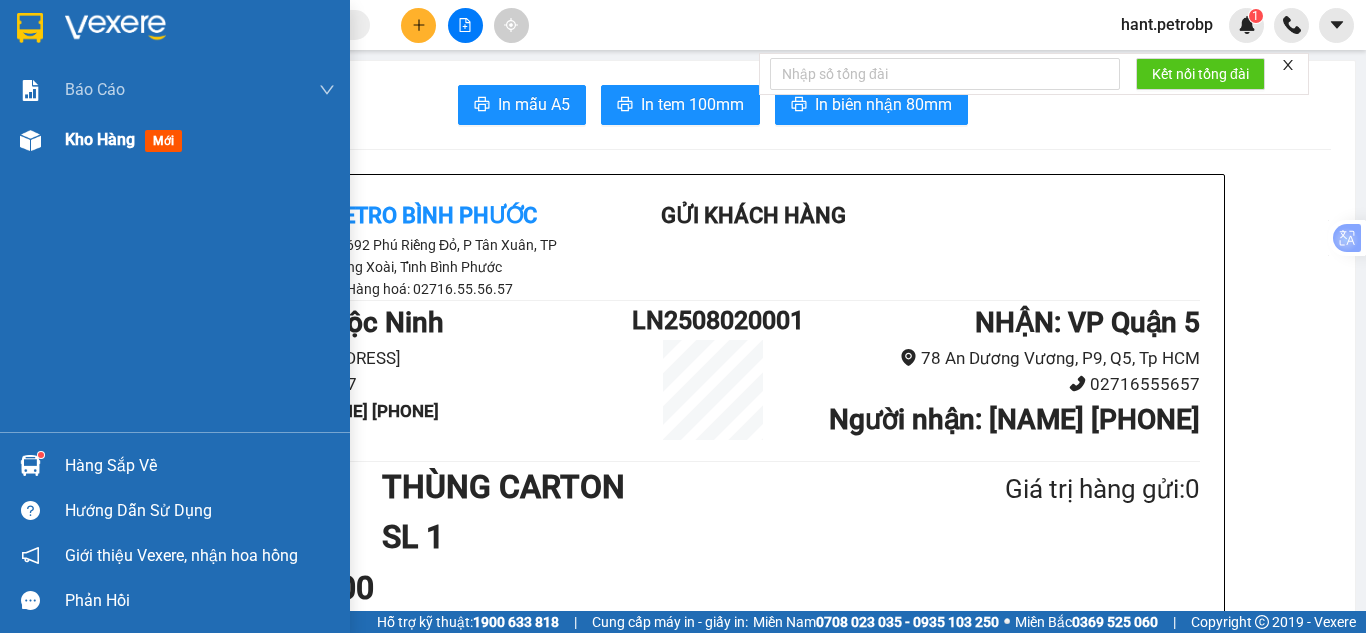 drag, startPoint x: 38, startPoint y: 136, endPoint x: 123, endPoint y: 206, distance: 110.11358 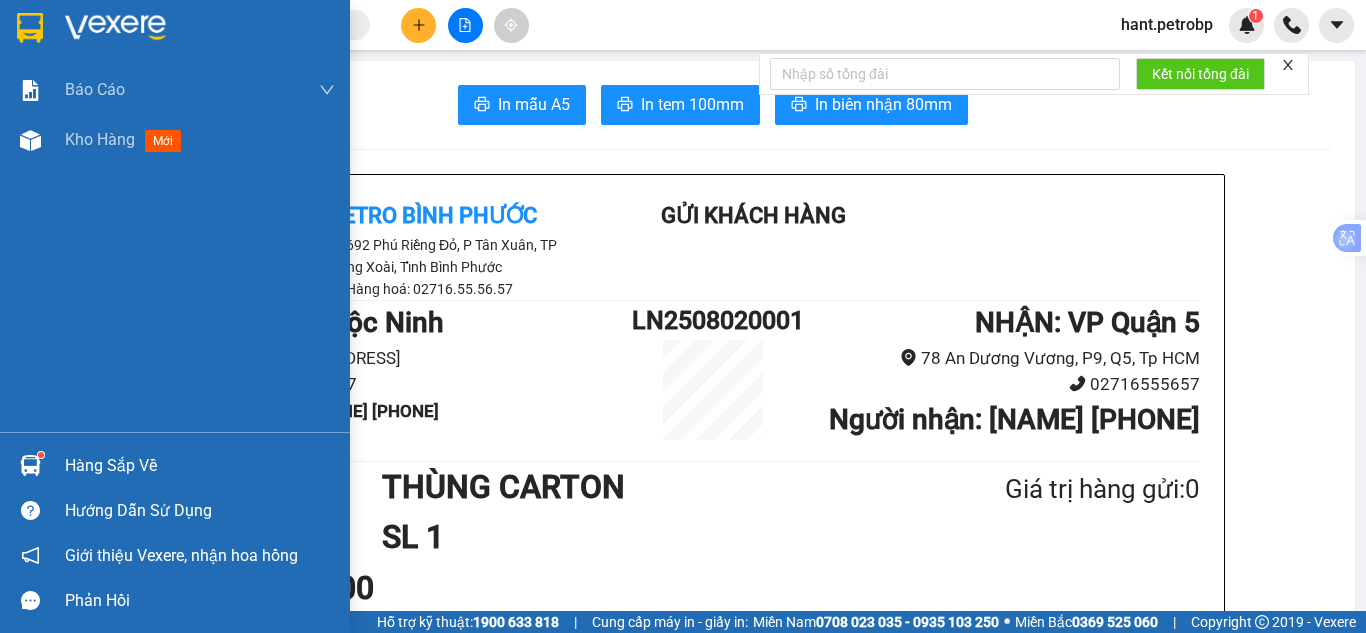 click at bounding box center [30, 140] 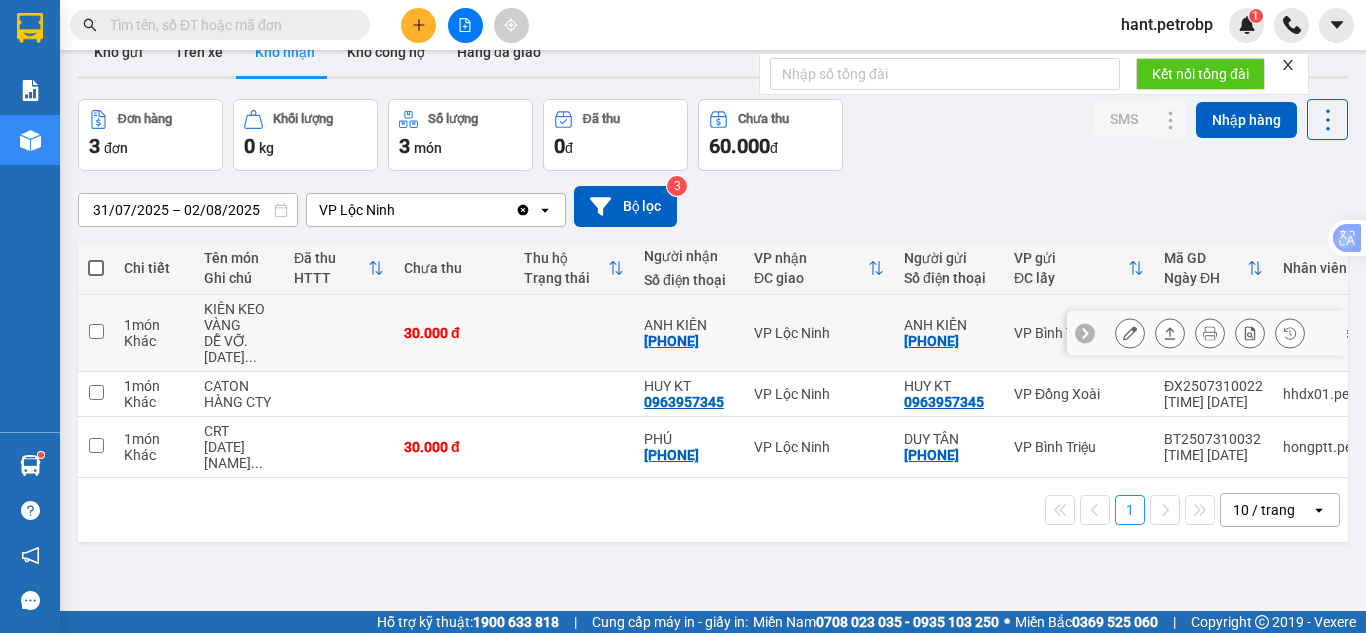 scroll, scrollTop: 0, scrollLeft: 0, axis: both 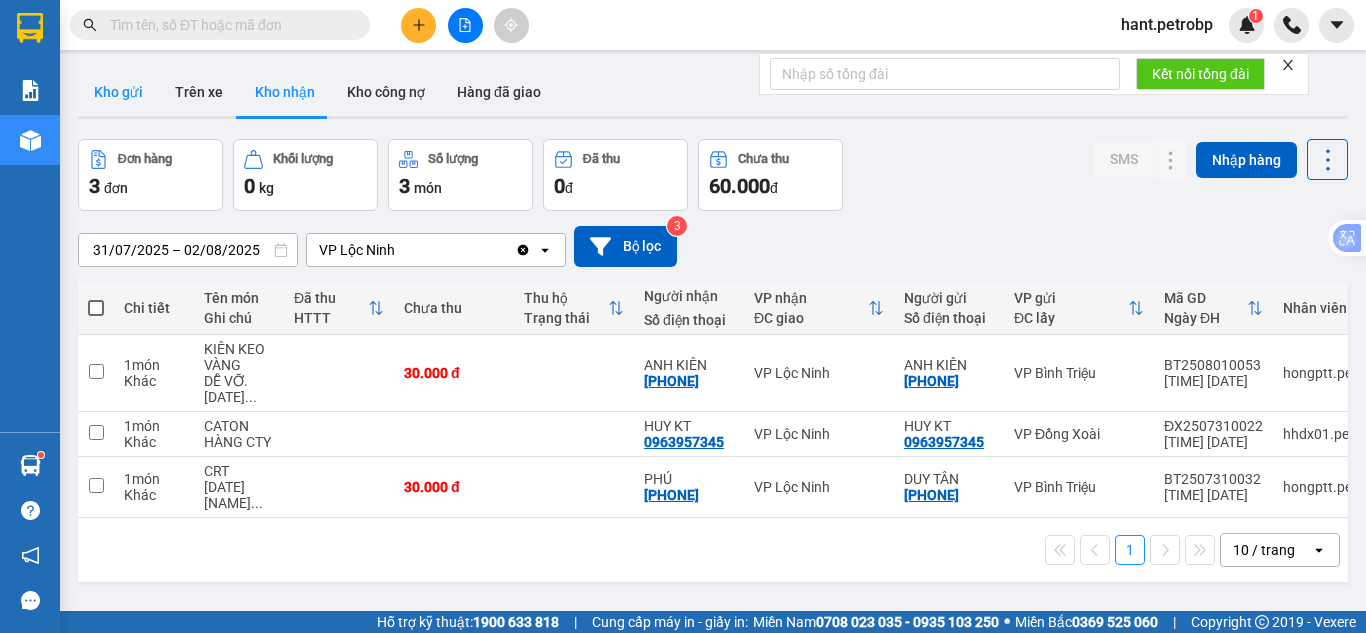 click on "Kho gửi" at bounding box center [118, 92] 